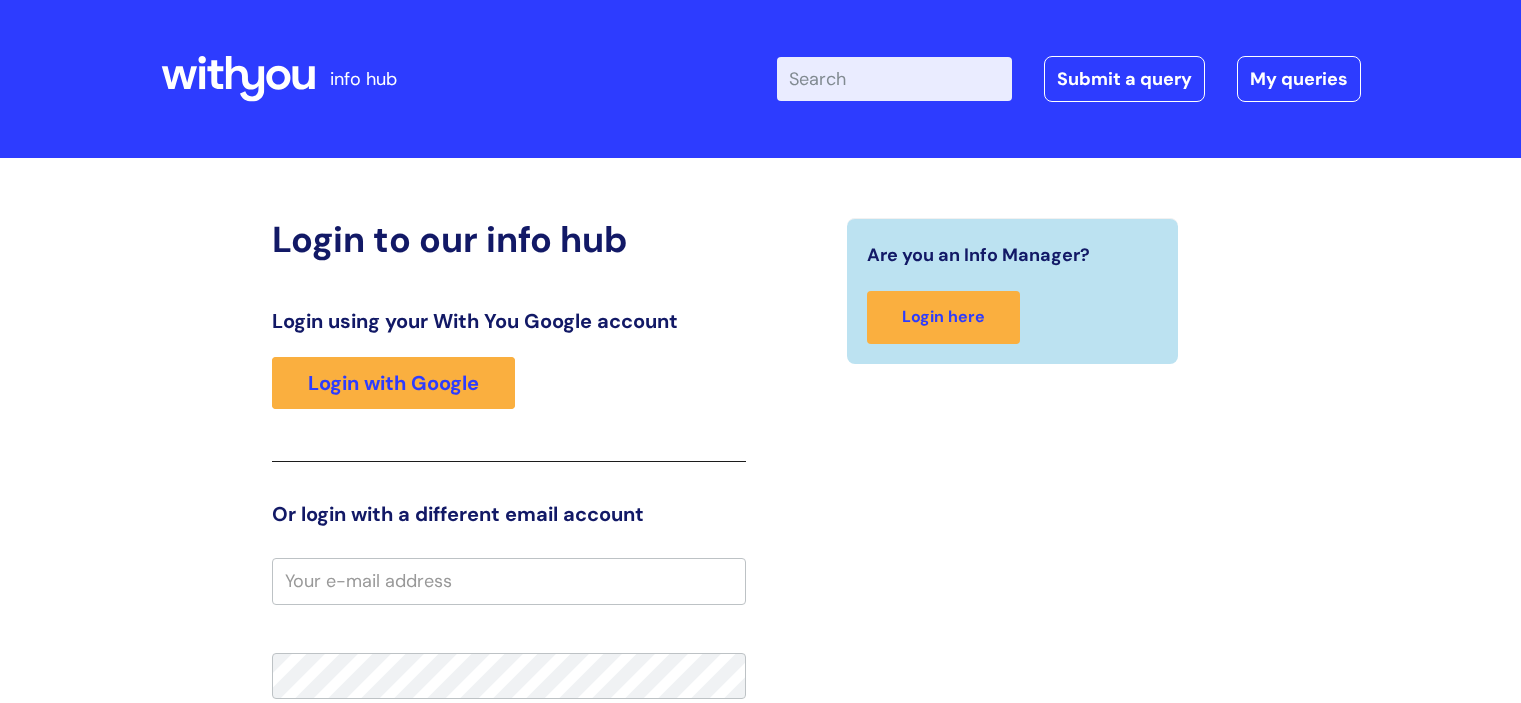 scroll, scrollTop: 0, scrollLeft: 0, axis: both 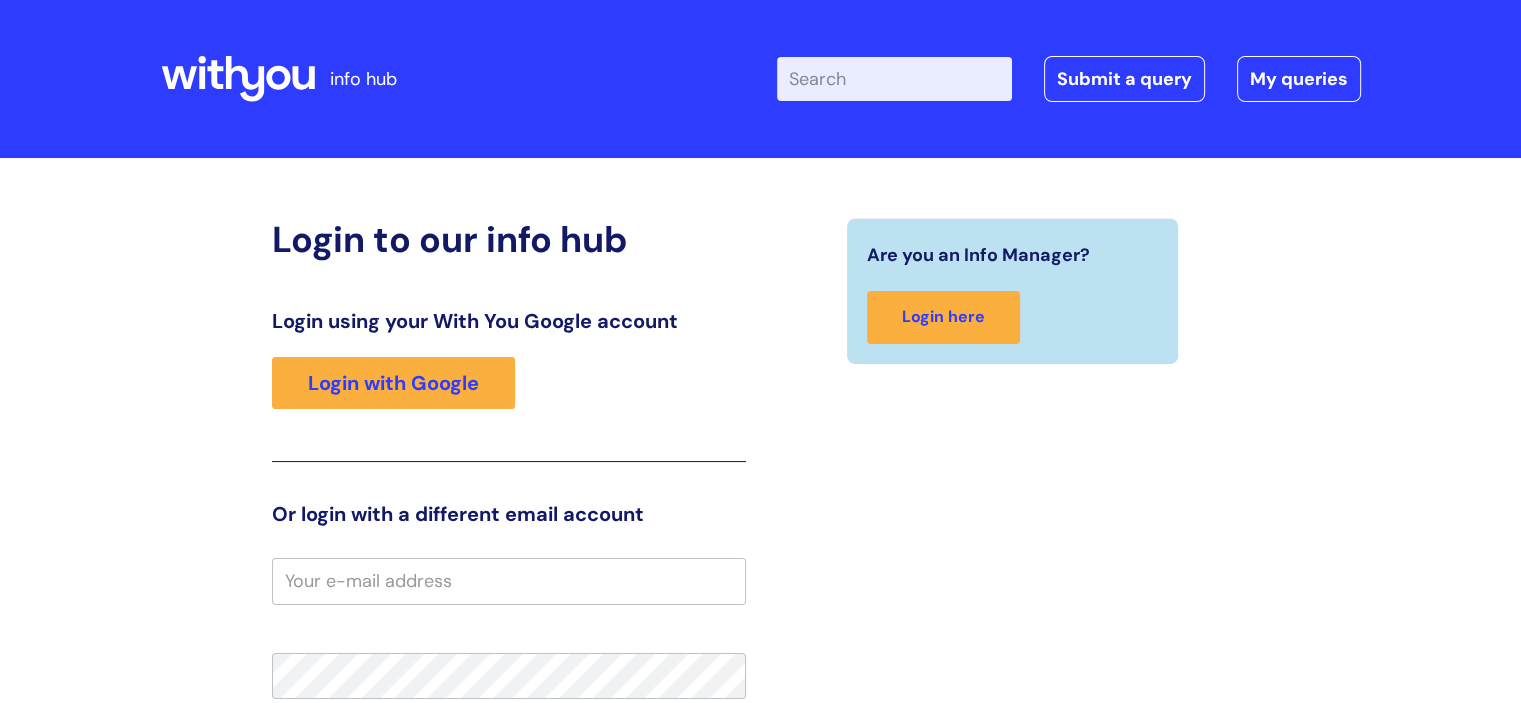click on "Login using your With You Google account
Login with Google" at bounding box center [509, 385] 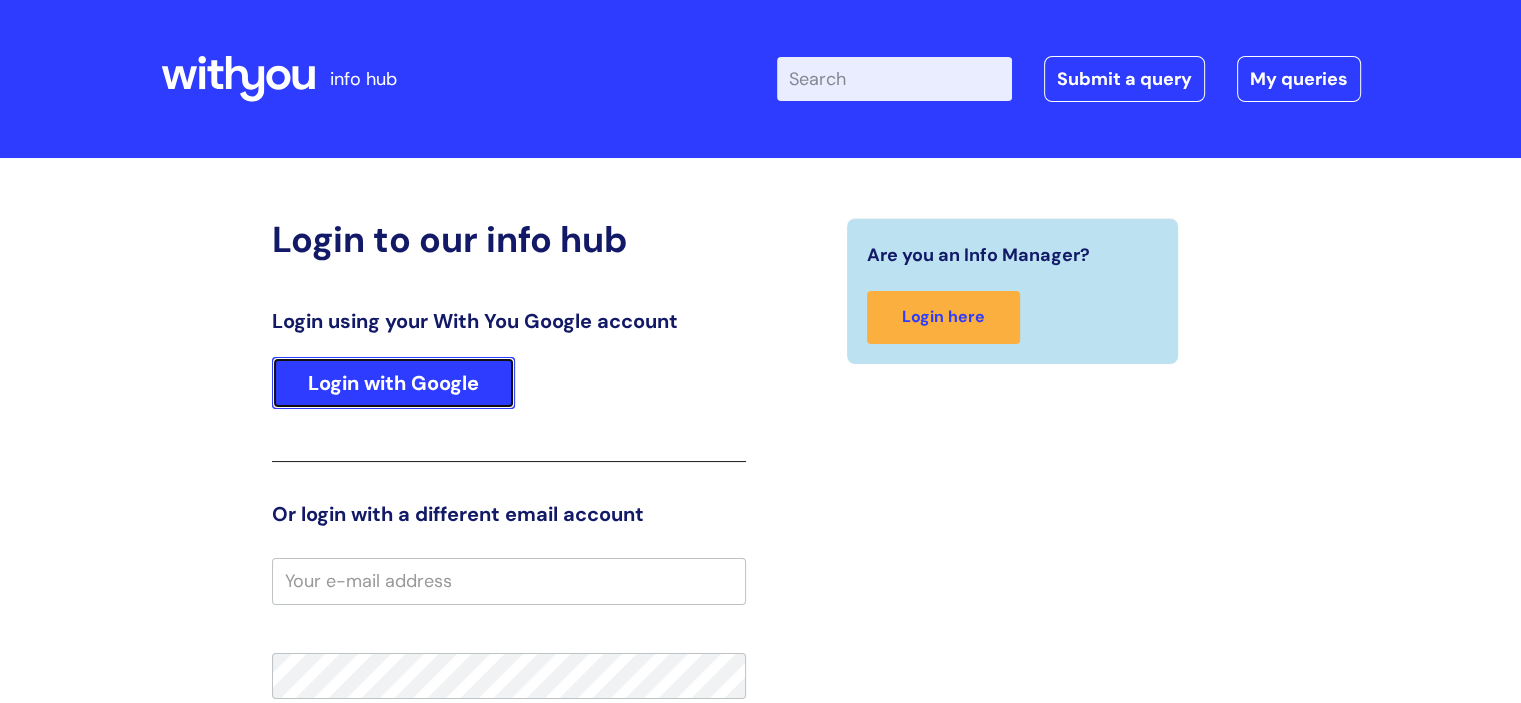 click on "Login with Google" at bounding box center (393, 383) 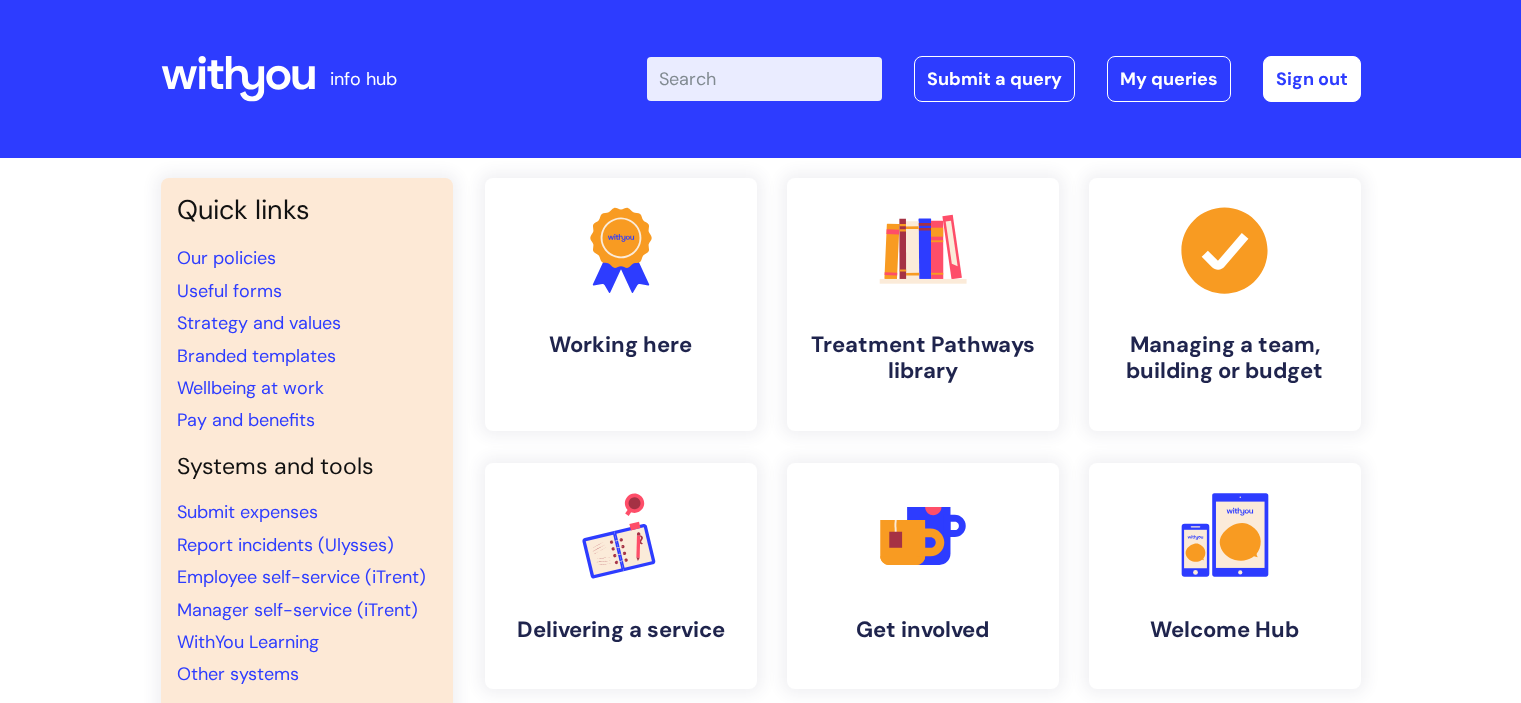 scroll, scrollTop: 0, scrollLeft: 0, axis: both 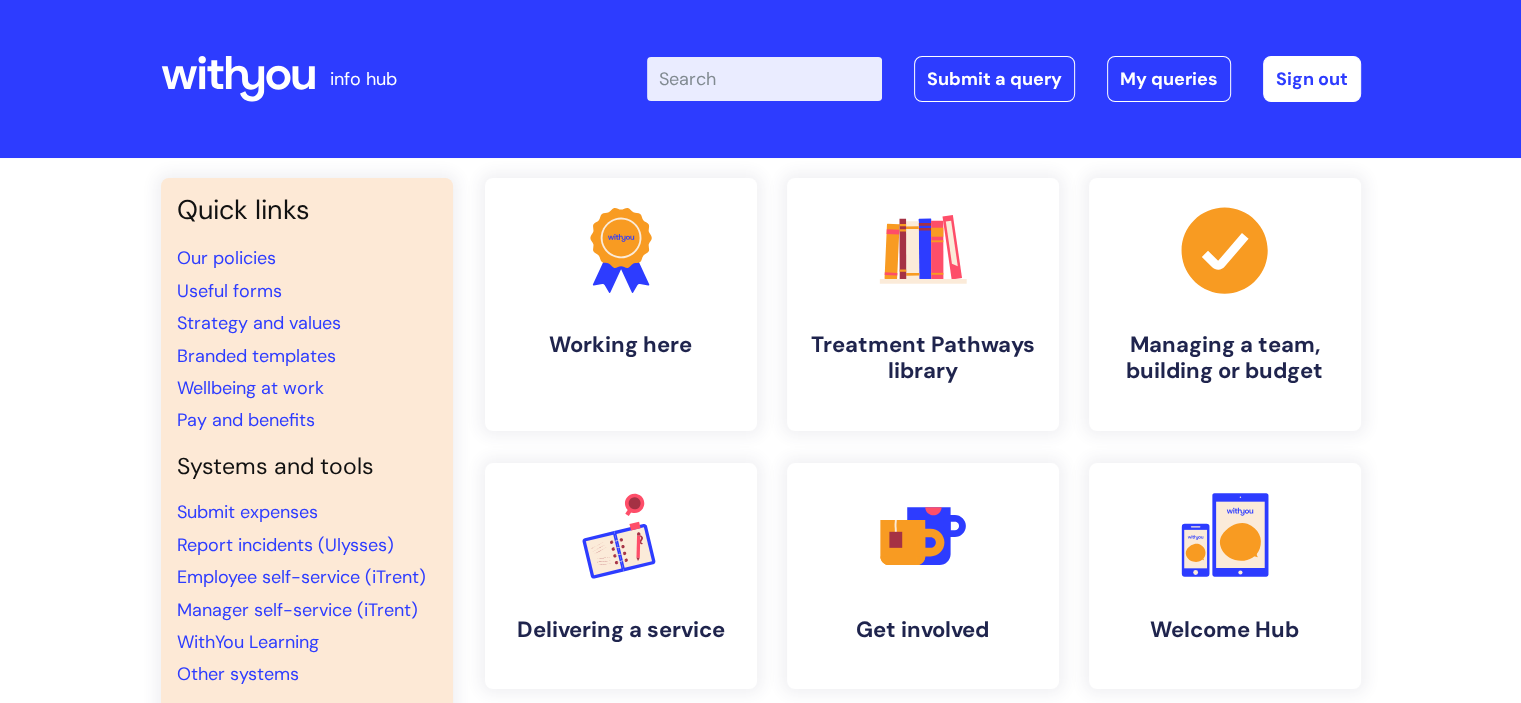 click on "Enter your search term here..." at bounding box center [764, 79] 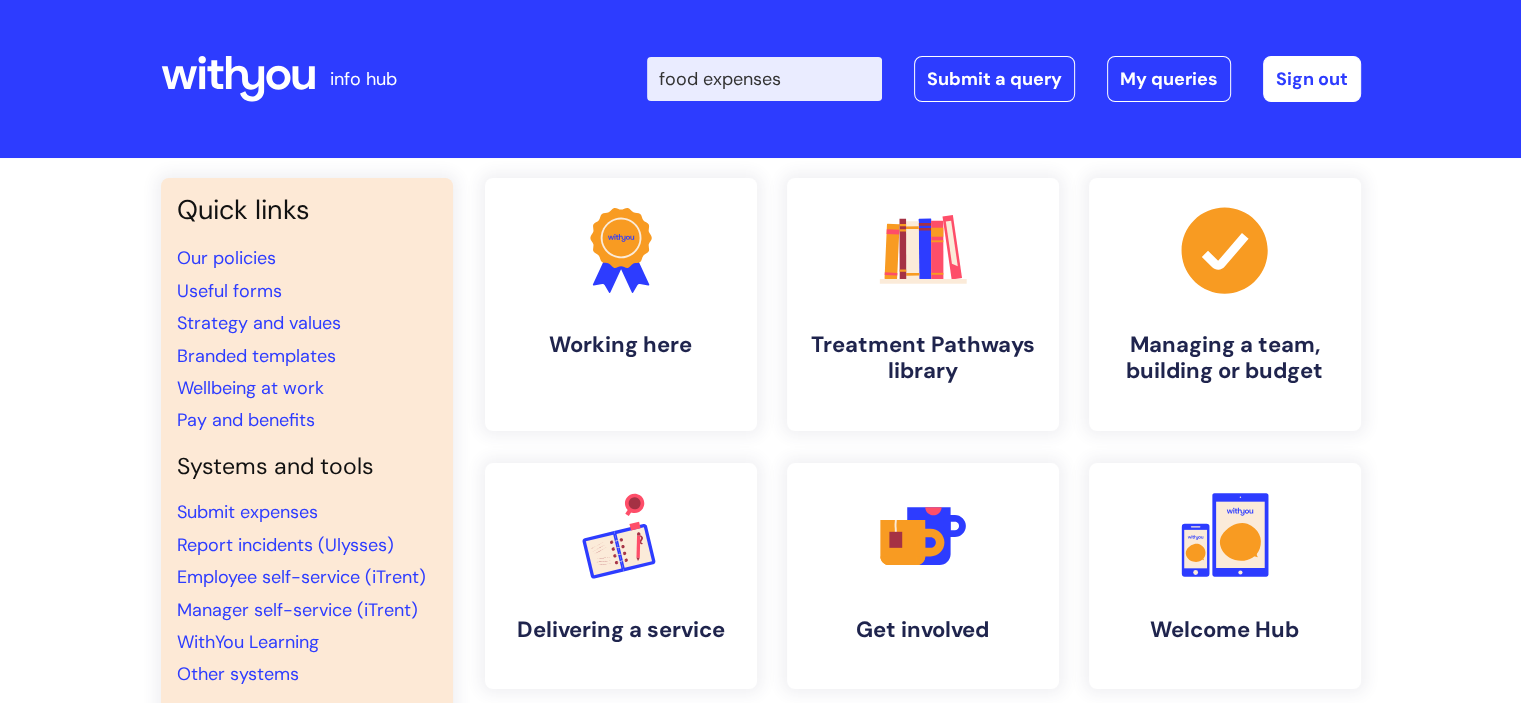 type on "food expenses" 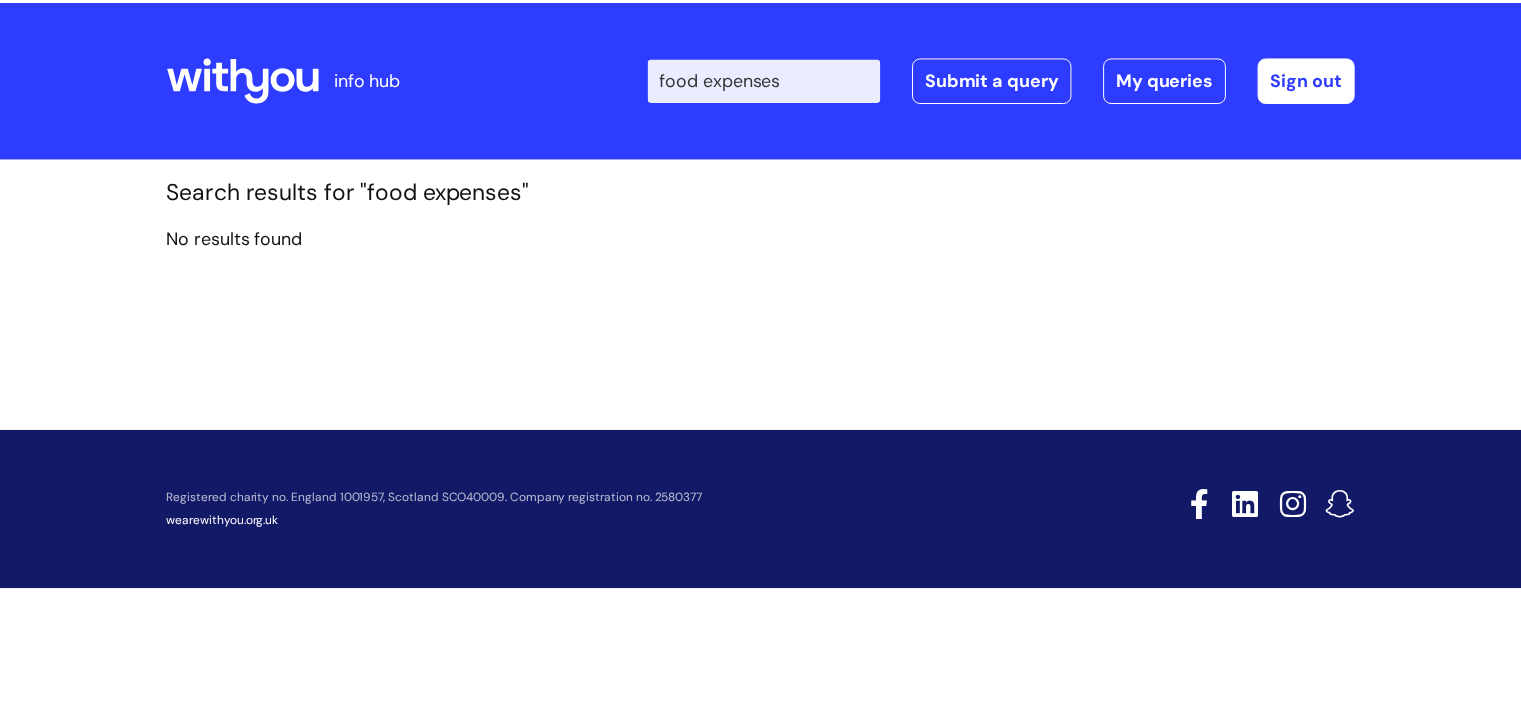 scroll, scrollTop: 0, scrollLeft: 0, axis: both 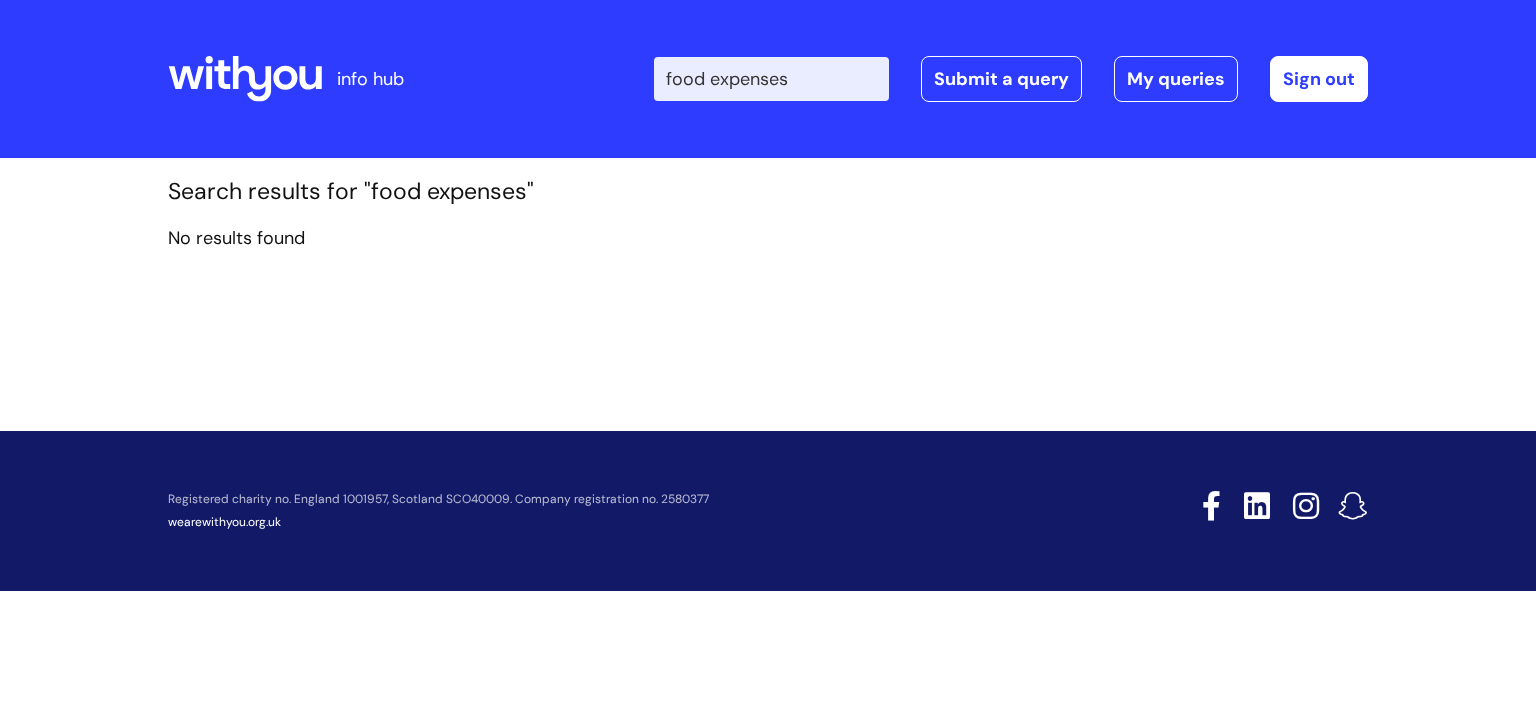 drag, startPoint x: 737, startPoint y: 77, endPoint x: 623, endPoint y: 76, distance: 114.00439 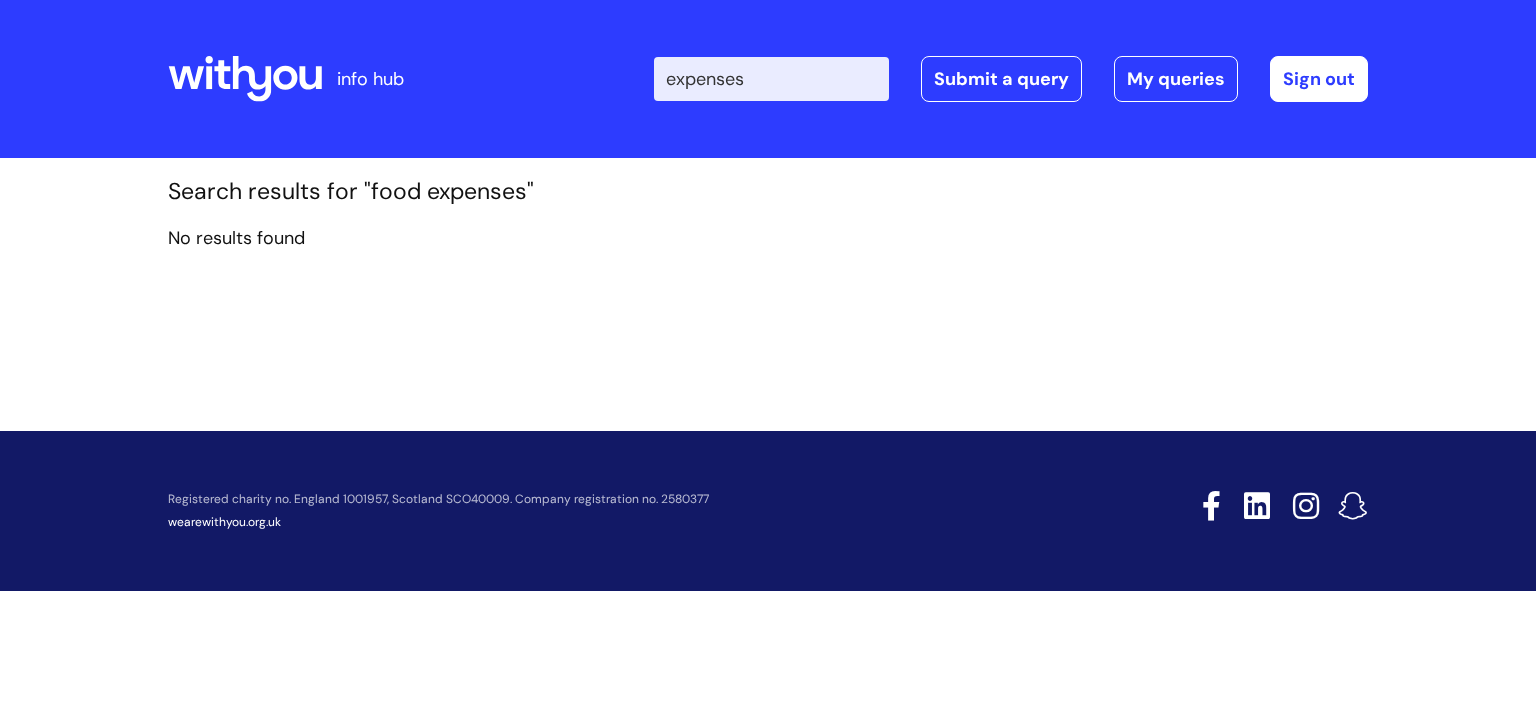 type on "expenses" 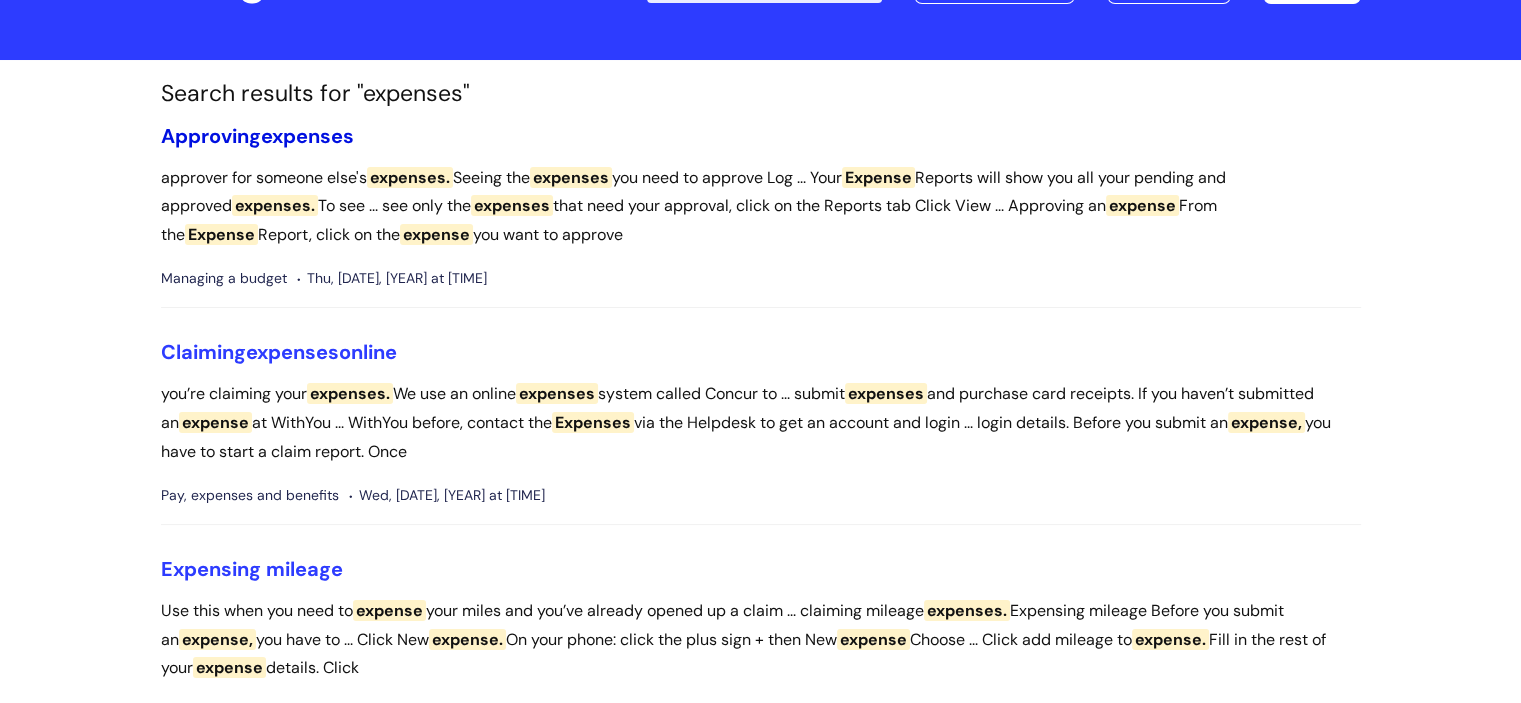 scroll, scrollTop: 300, scrollLeft: 0, axis: vertical 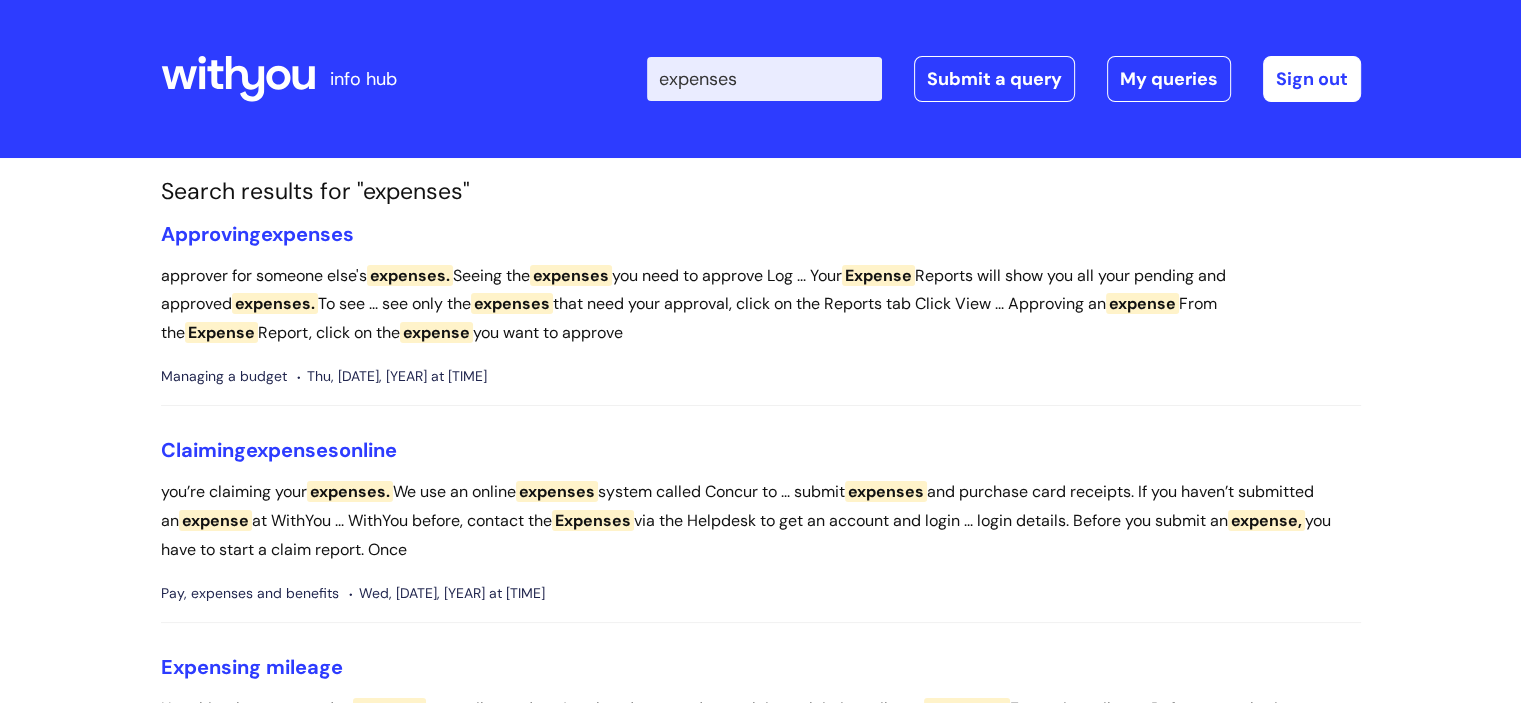 drag, startPoint x: 791, startPoint y: 87, endPoint x: 575, endPoint y: 87, distance: 216 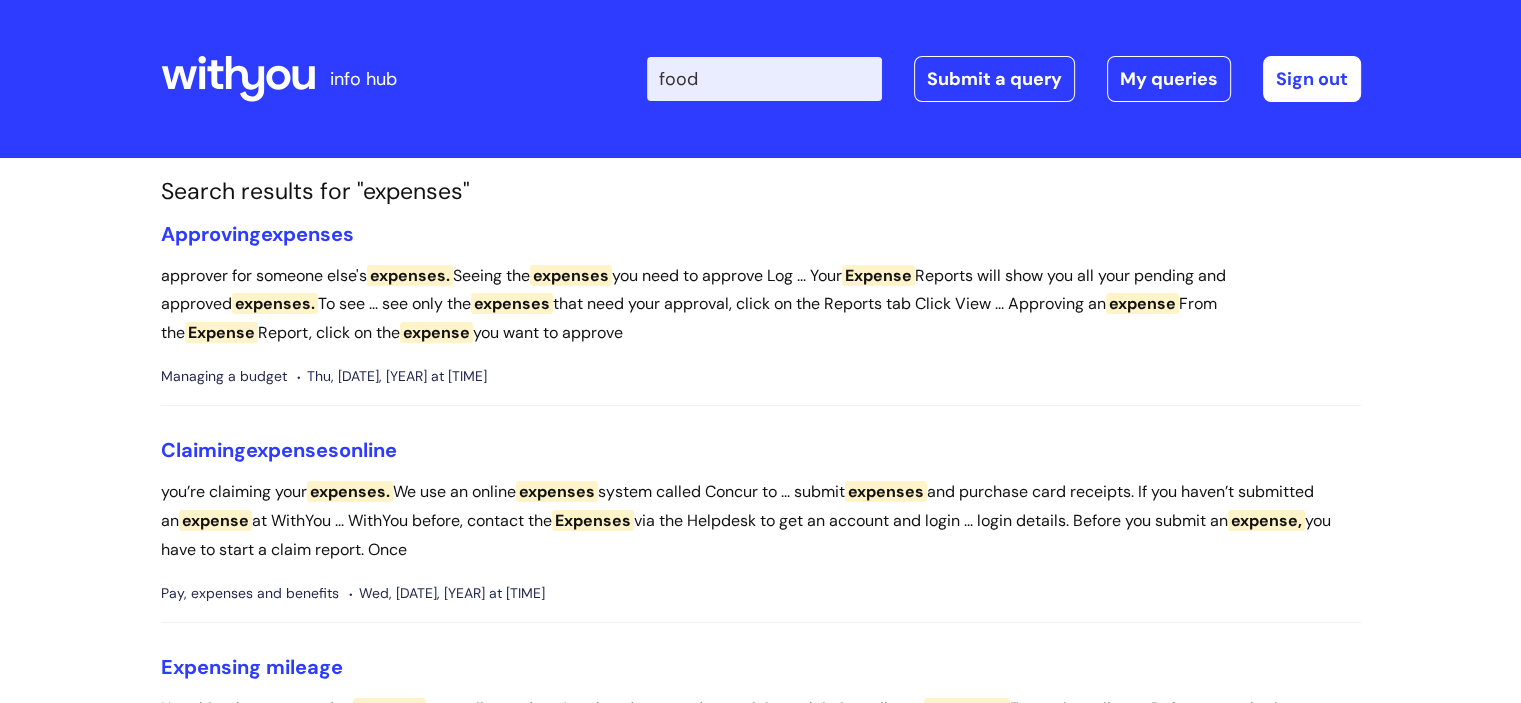 type on "food" 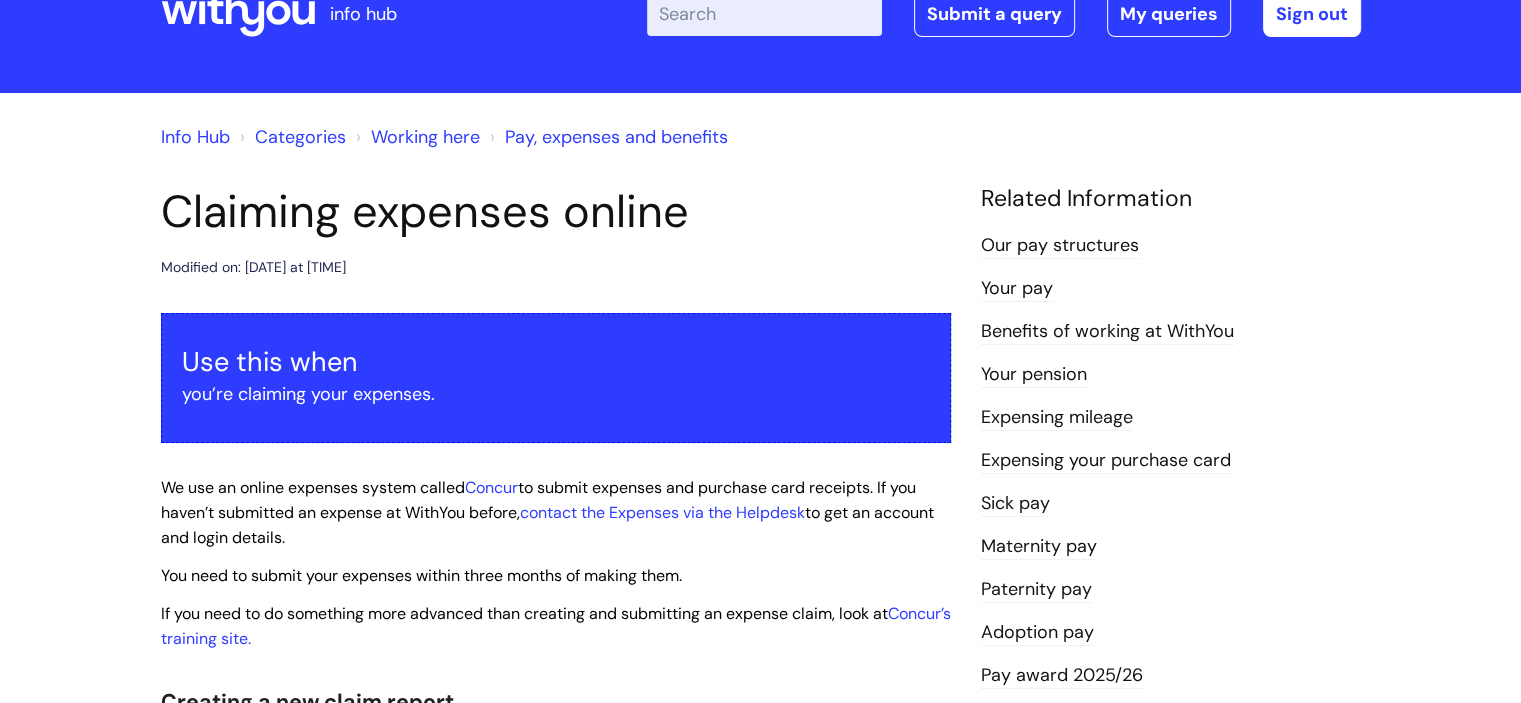 scroll, scrollTop: 100, scrollLeft: 0, axis: vertical 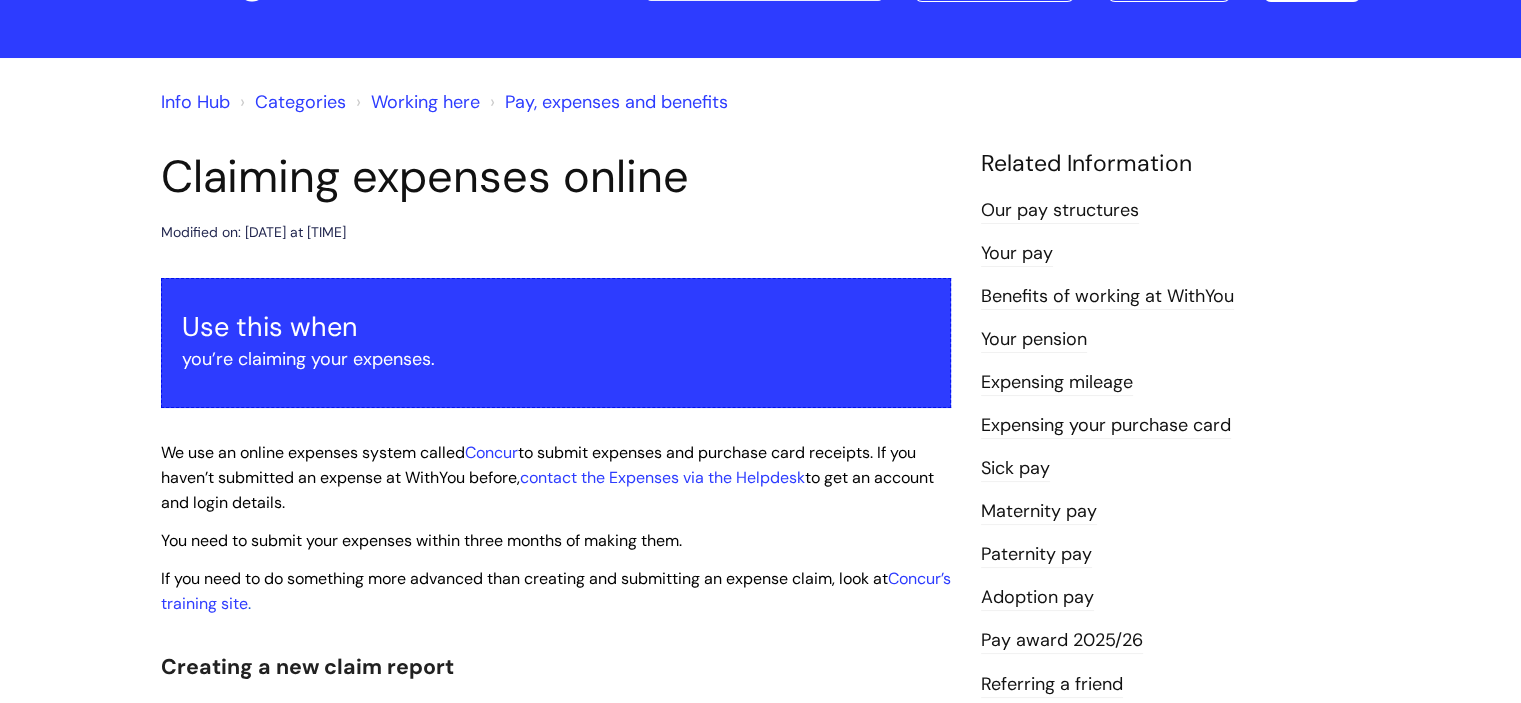 click on "Expensing mileage" at bounding box center (1057, 383) 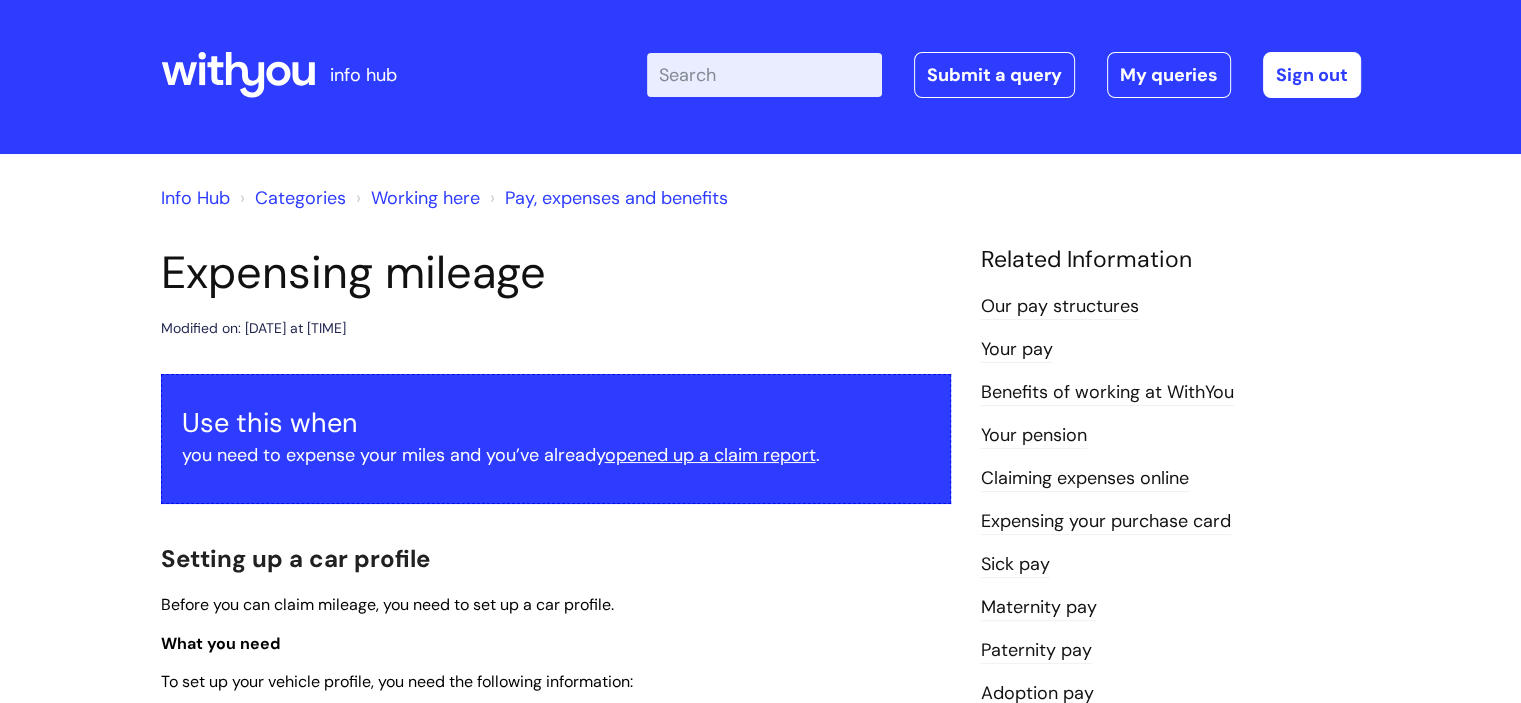 scroll, scrollTop: 0, scrollLeft: 0, axis: both 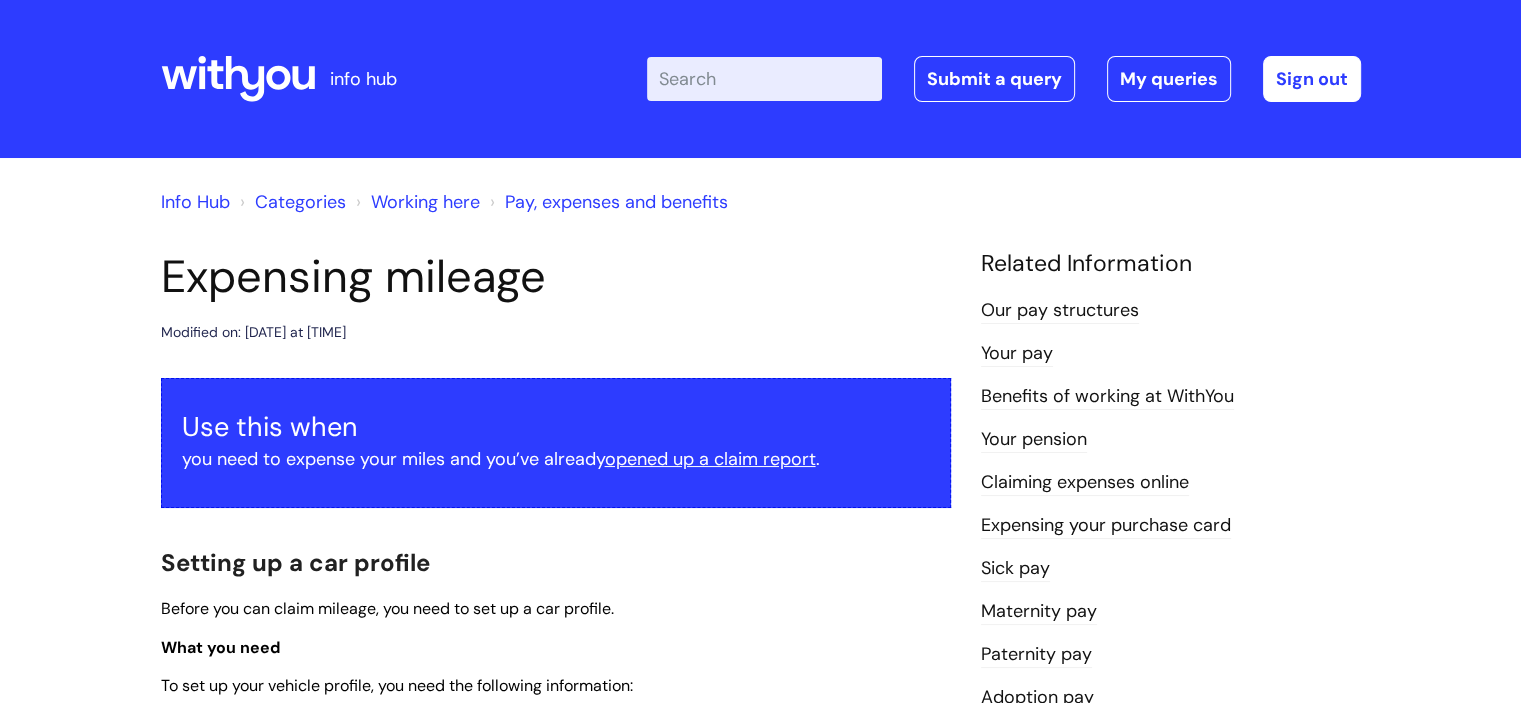 click on "Enter your search term here..." at bounding box center (764, 79) 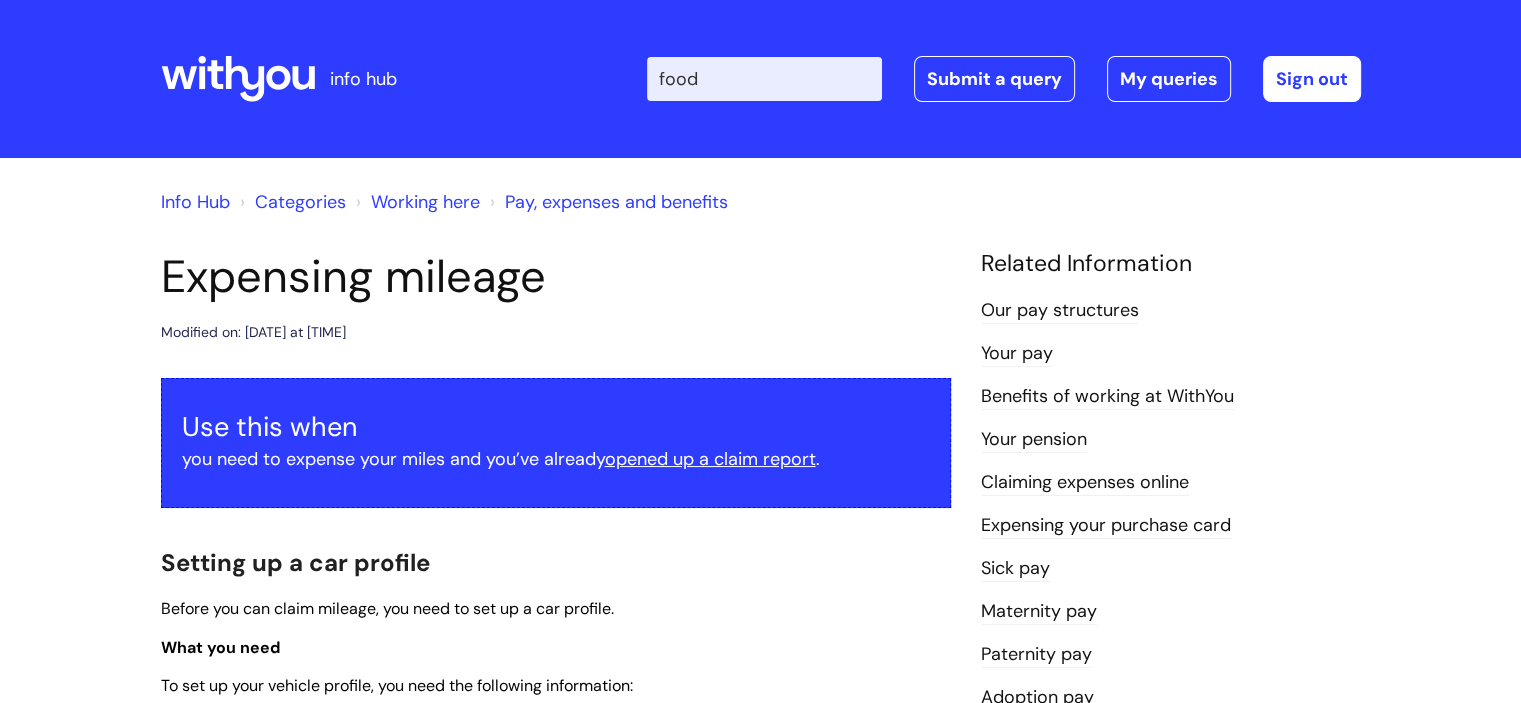 type on "food" 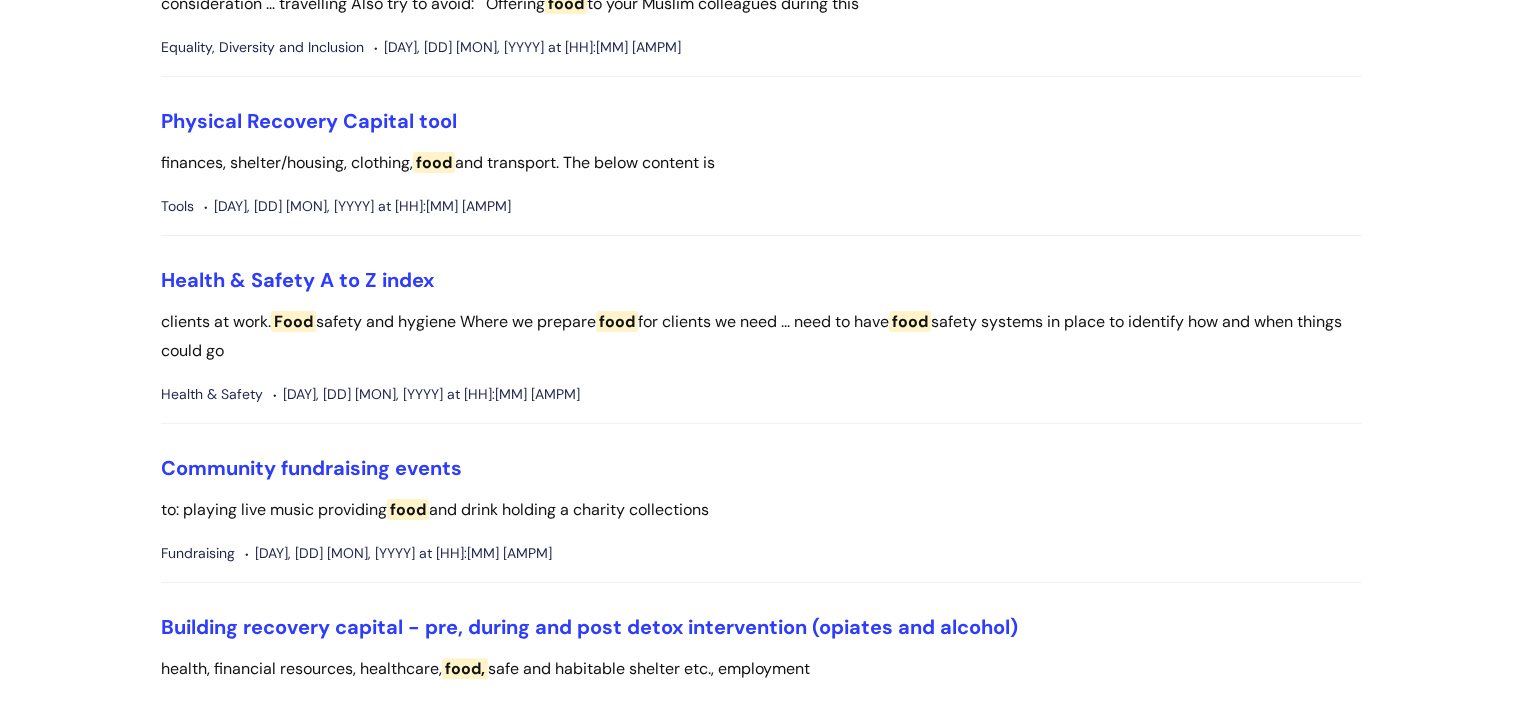 scroll, scrollTop: 0, scrollLeft: 0, axis: both 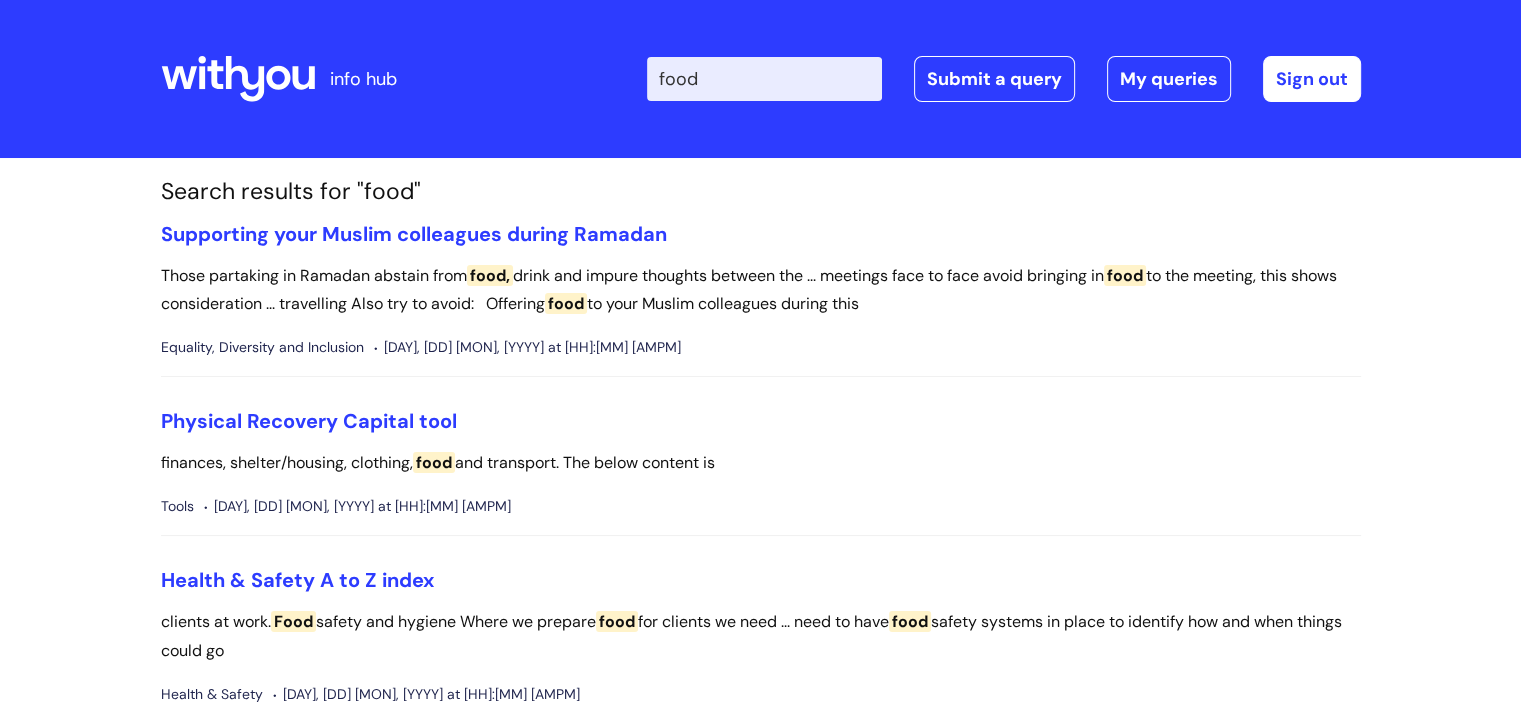 drag, startPoint x: 805, startPoint y: 81, endPoint x: 501, endPoint y: 81, distance: 304 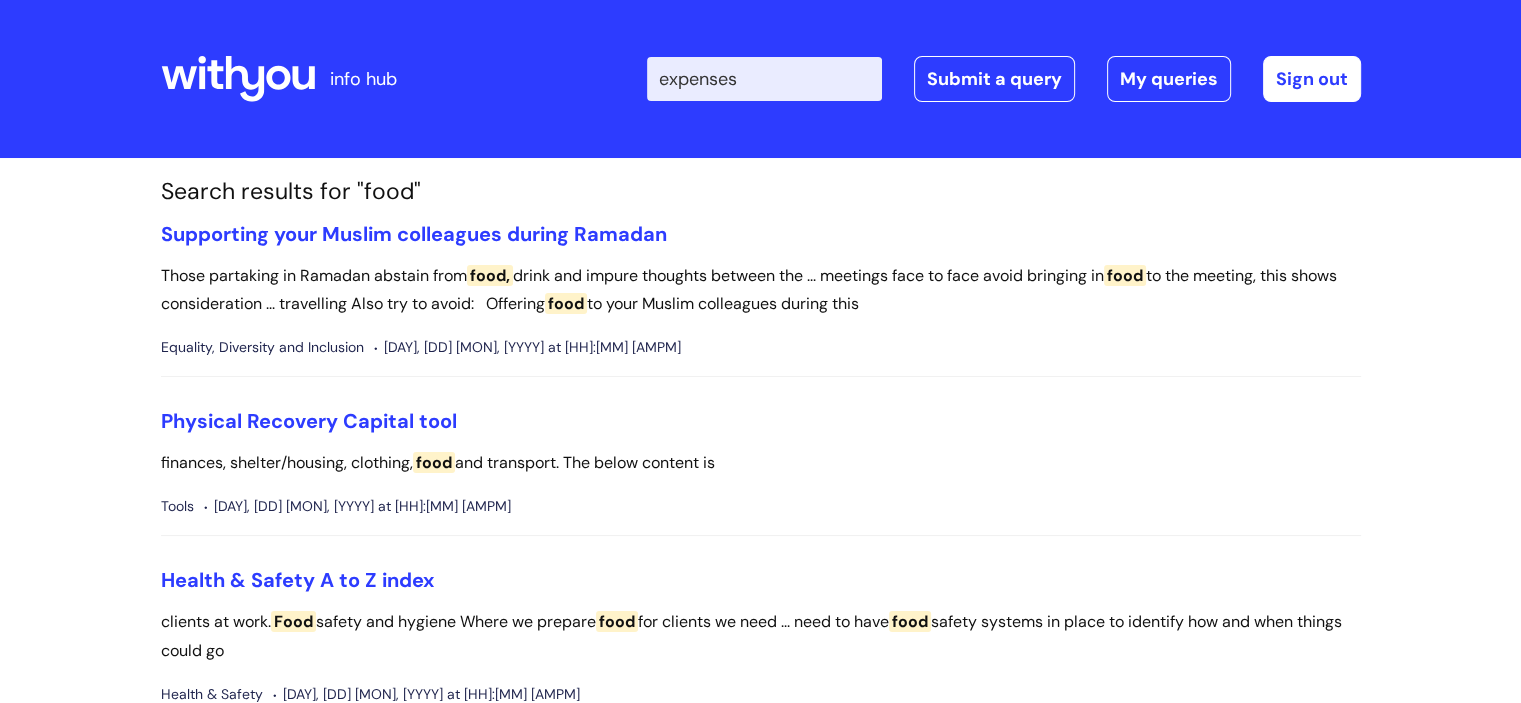 type on "expenses" 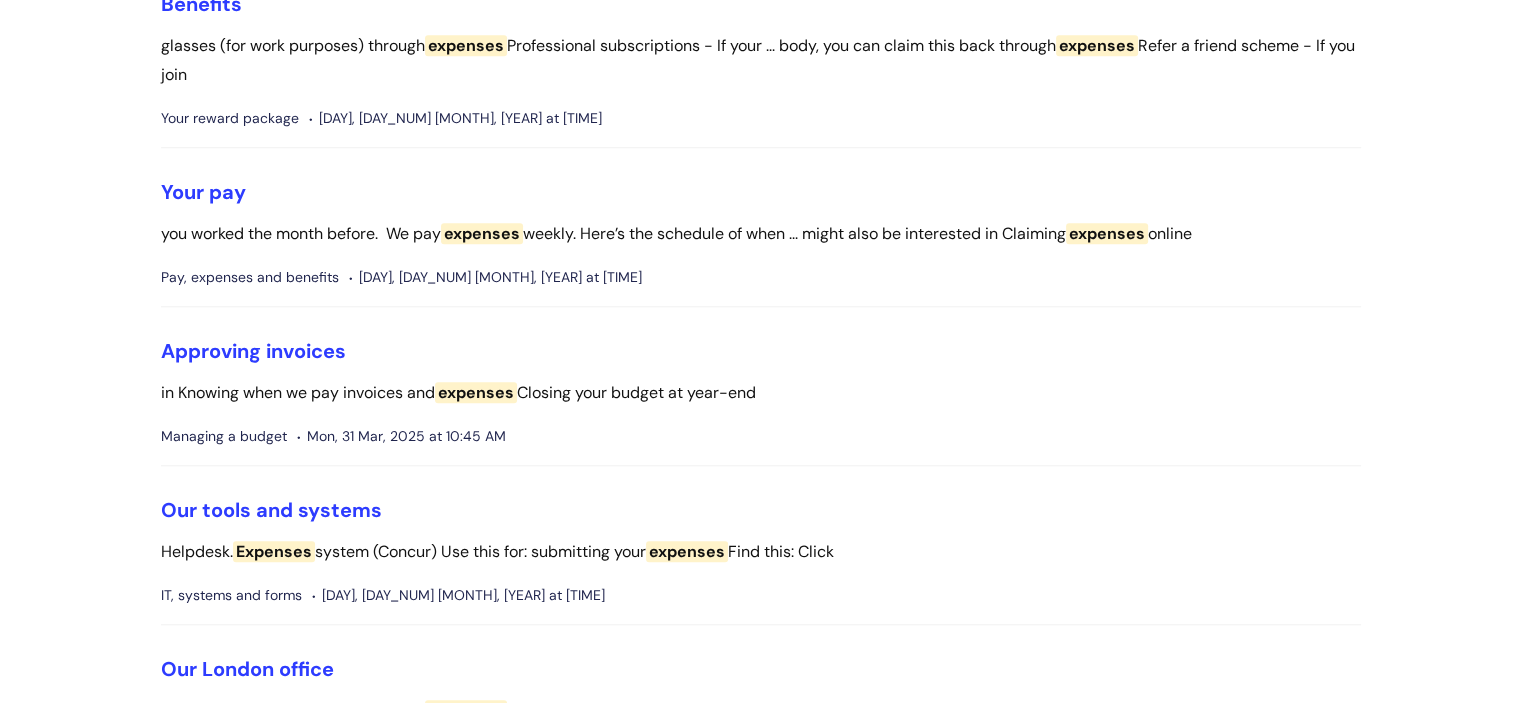 scroll, scrollTop: 1800, scrollLeft: 0, axis: vertical 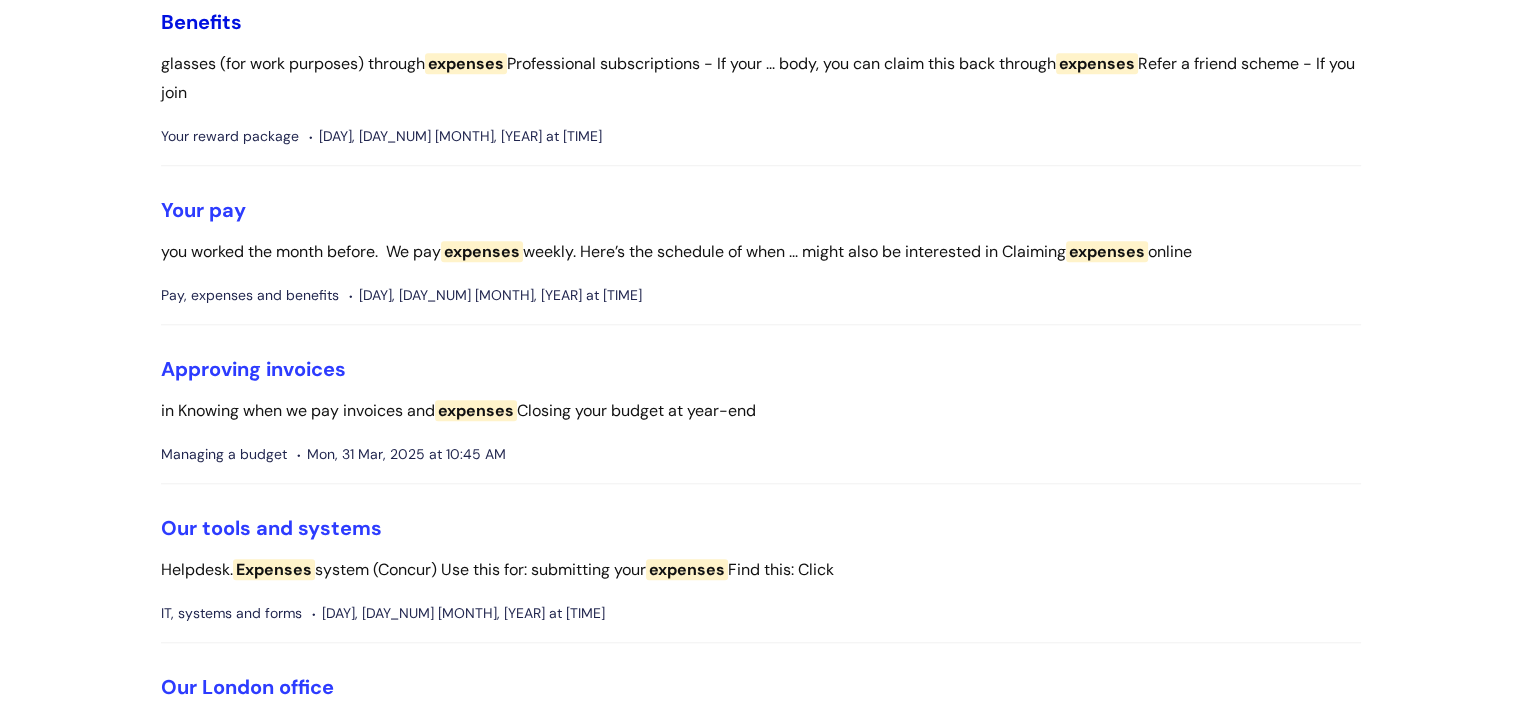 click on "Benefits" at bounding box center (201, 22) 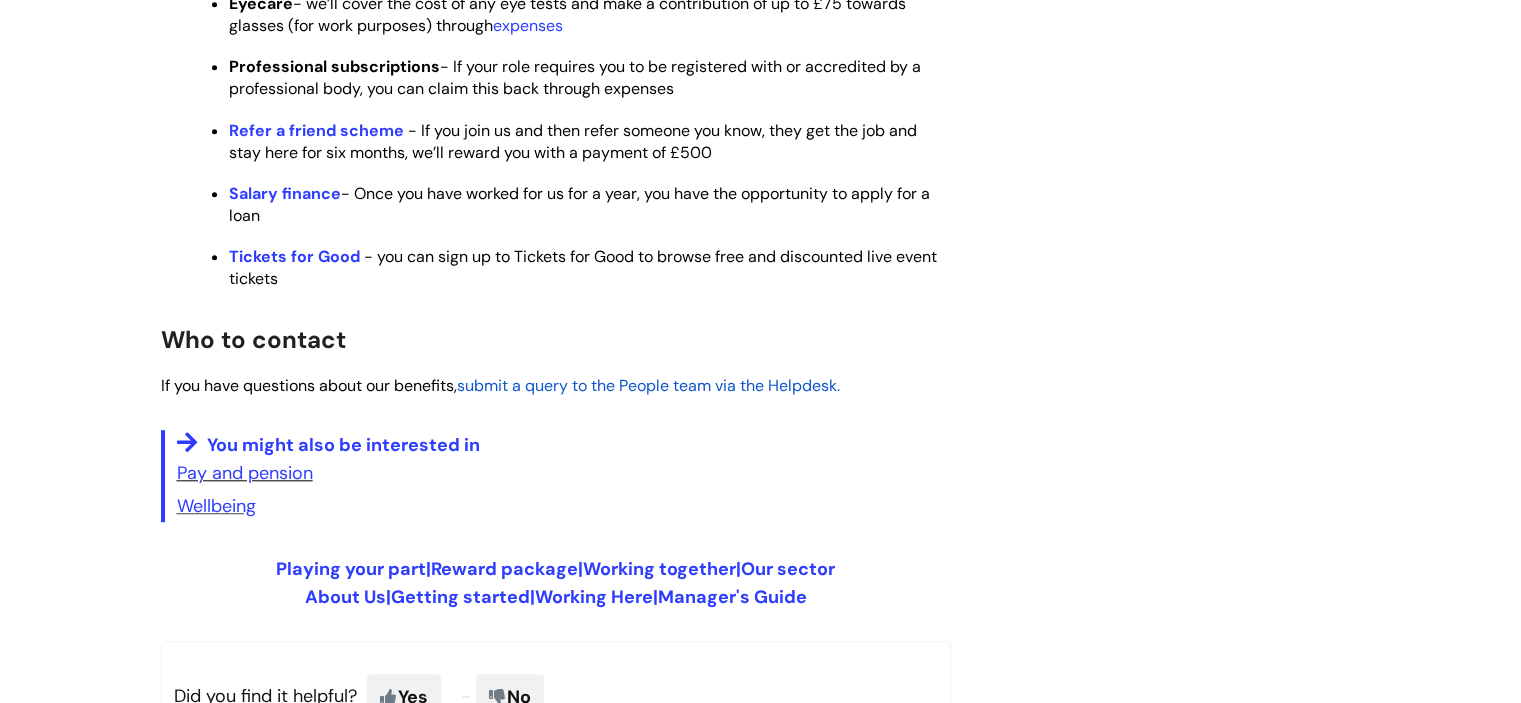 scroll, scrollTop: 1400, scrollLeft: 0, axis: vertical 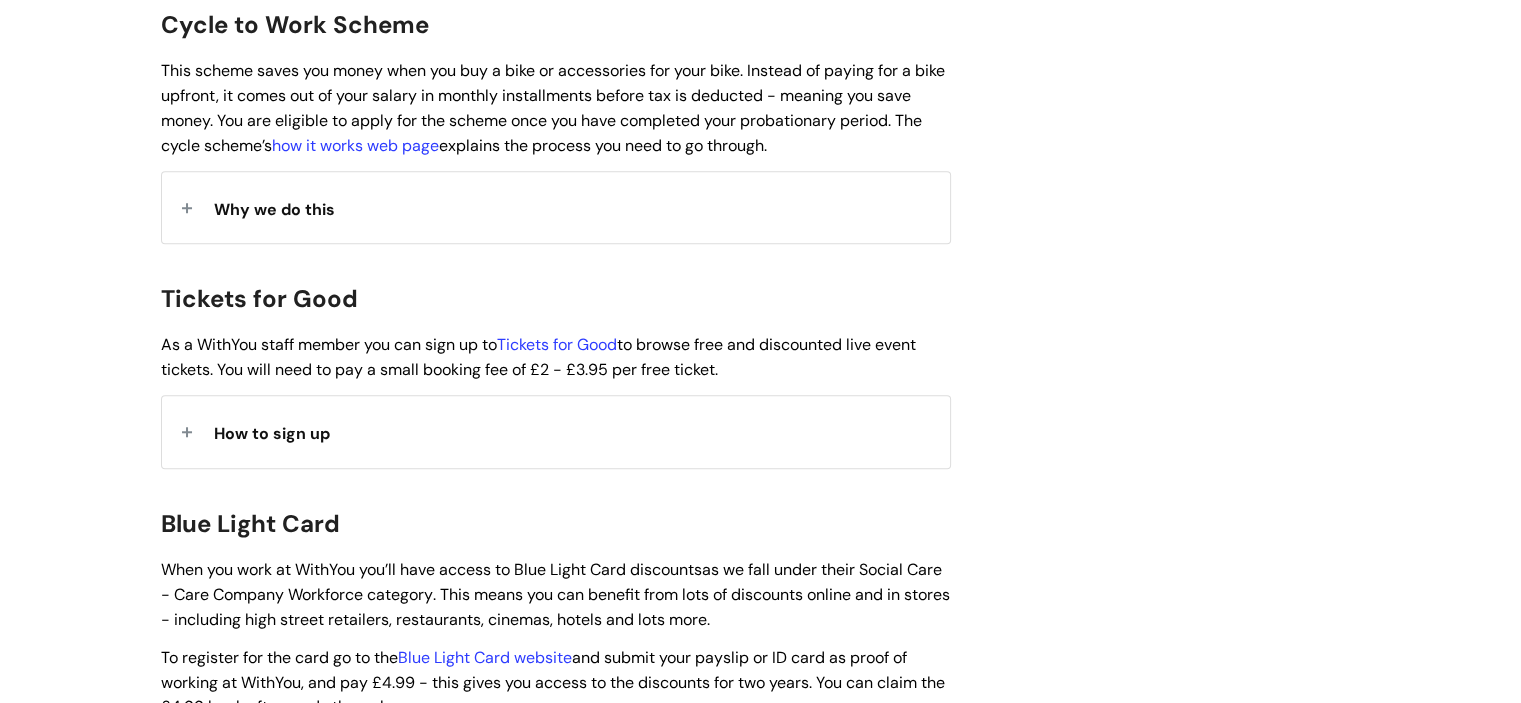 click on "How to sign up" at bounding box center (556, 207) 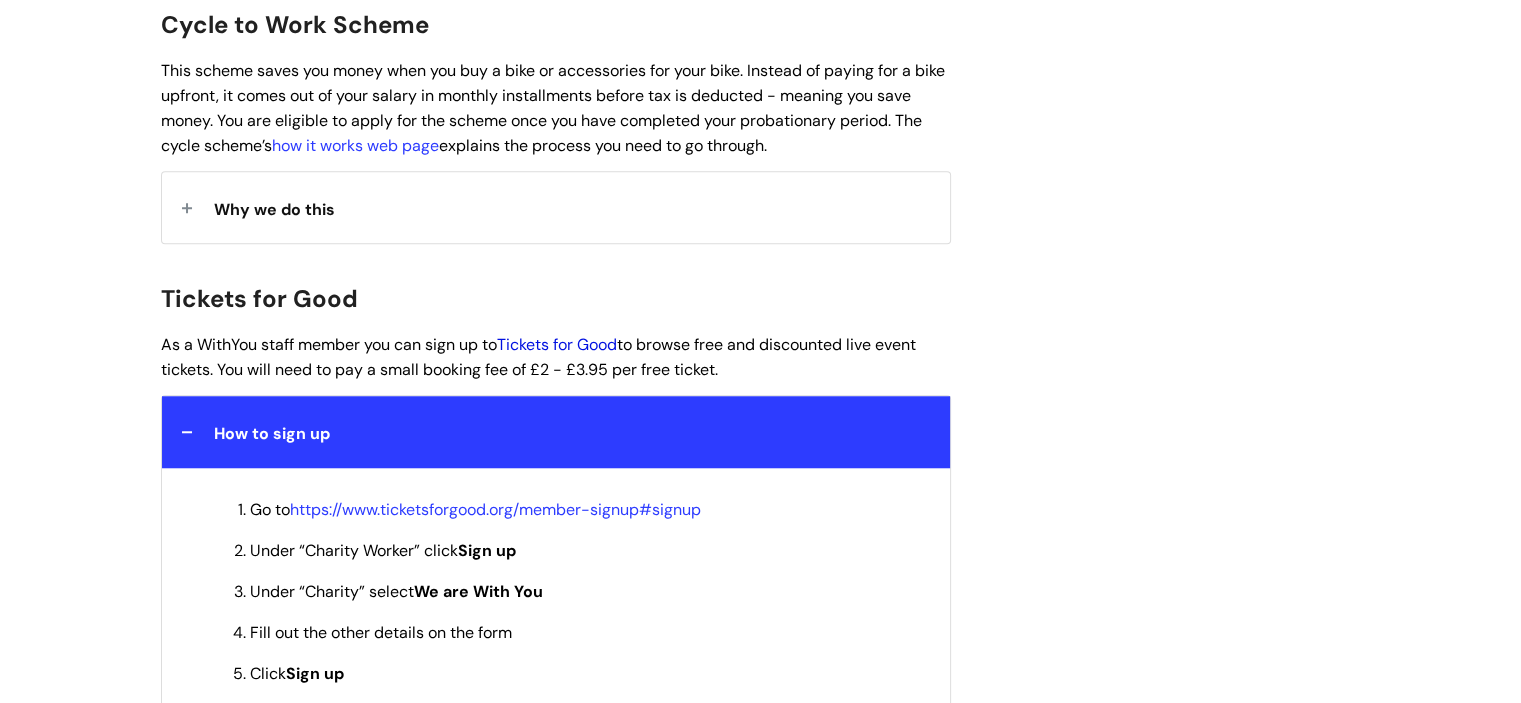 click on "Tickets for Good" at bounding box center (557, 344) 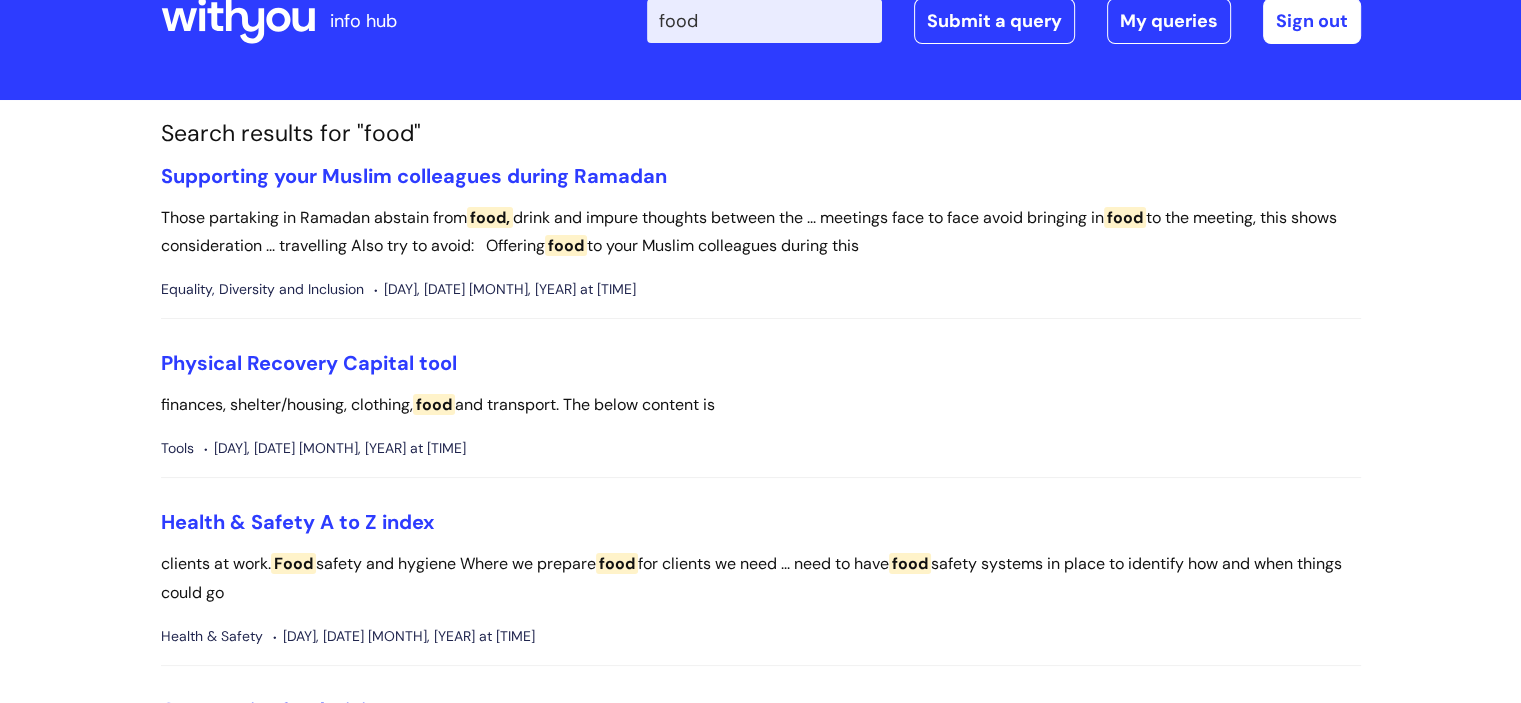 scroll, scrollTop: 0, scrollLeft: 0, axis: both 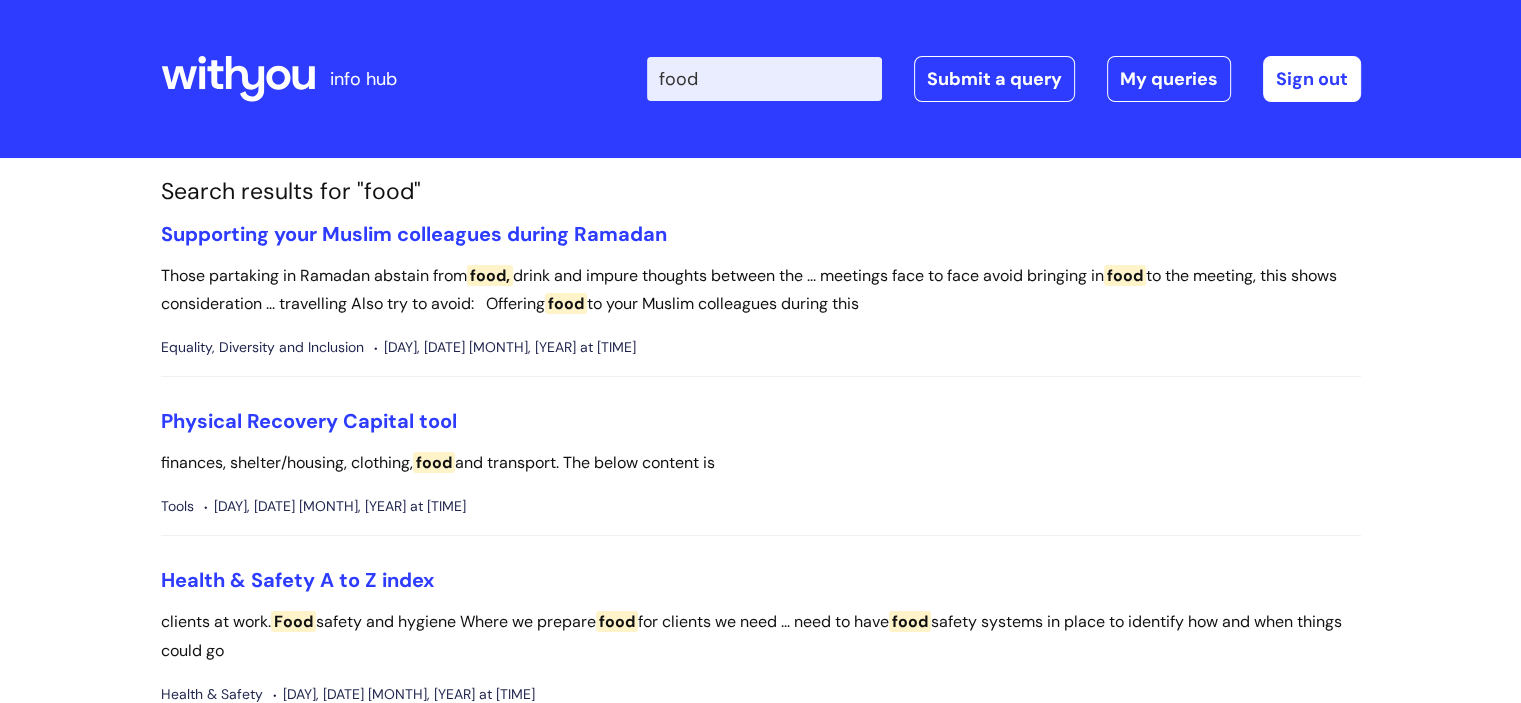 click at bounding box center [202, 77] 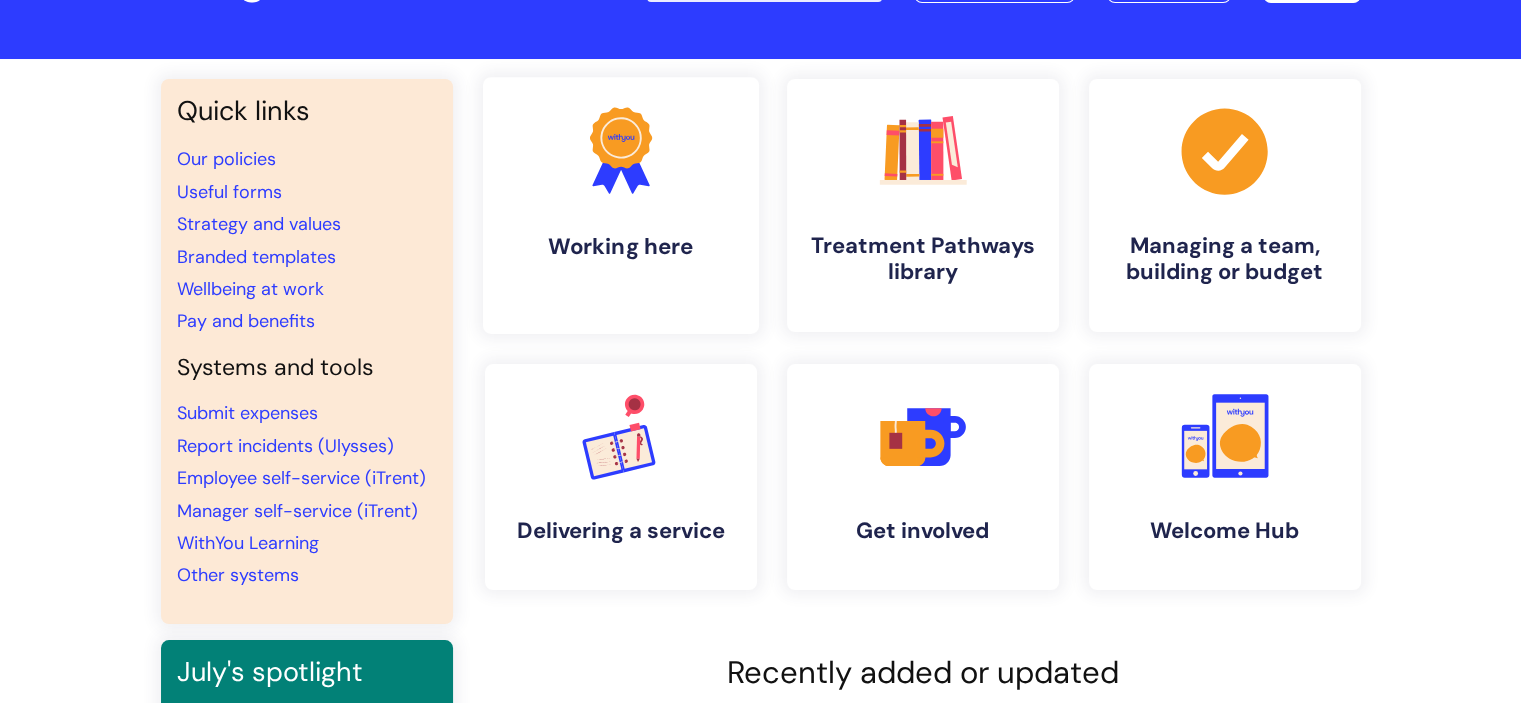 scroll, scrollTop: 100, scrollLeft: 0, axis: vertical 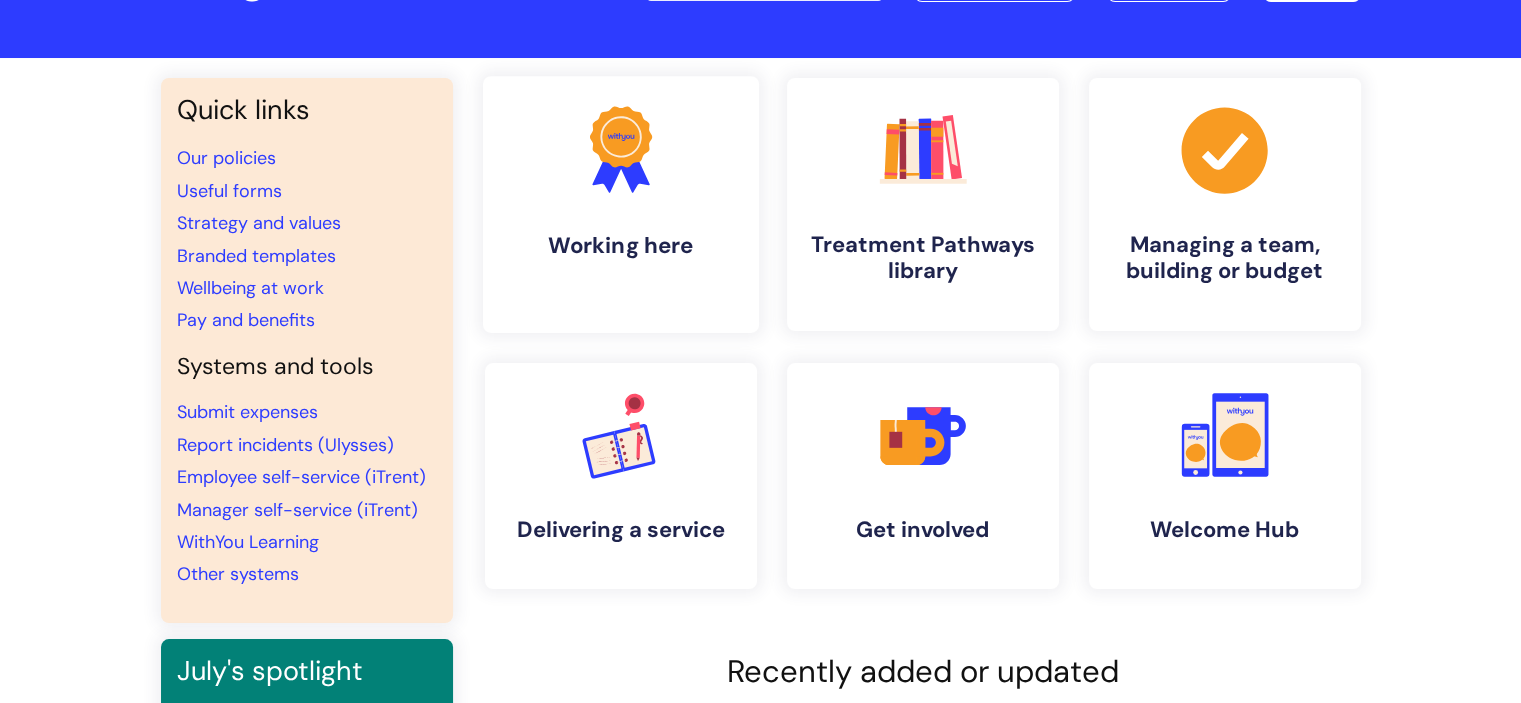 click on ".cls-1{fill:#f89b22;}.cls-1,.cls-2,.cls-3{stroke-width:0px;}.cls-2{fill:#2d3cff;}.cls-3{fill:#3b2060;}
Working here" at bounding box center (620, 204) 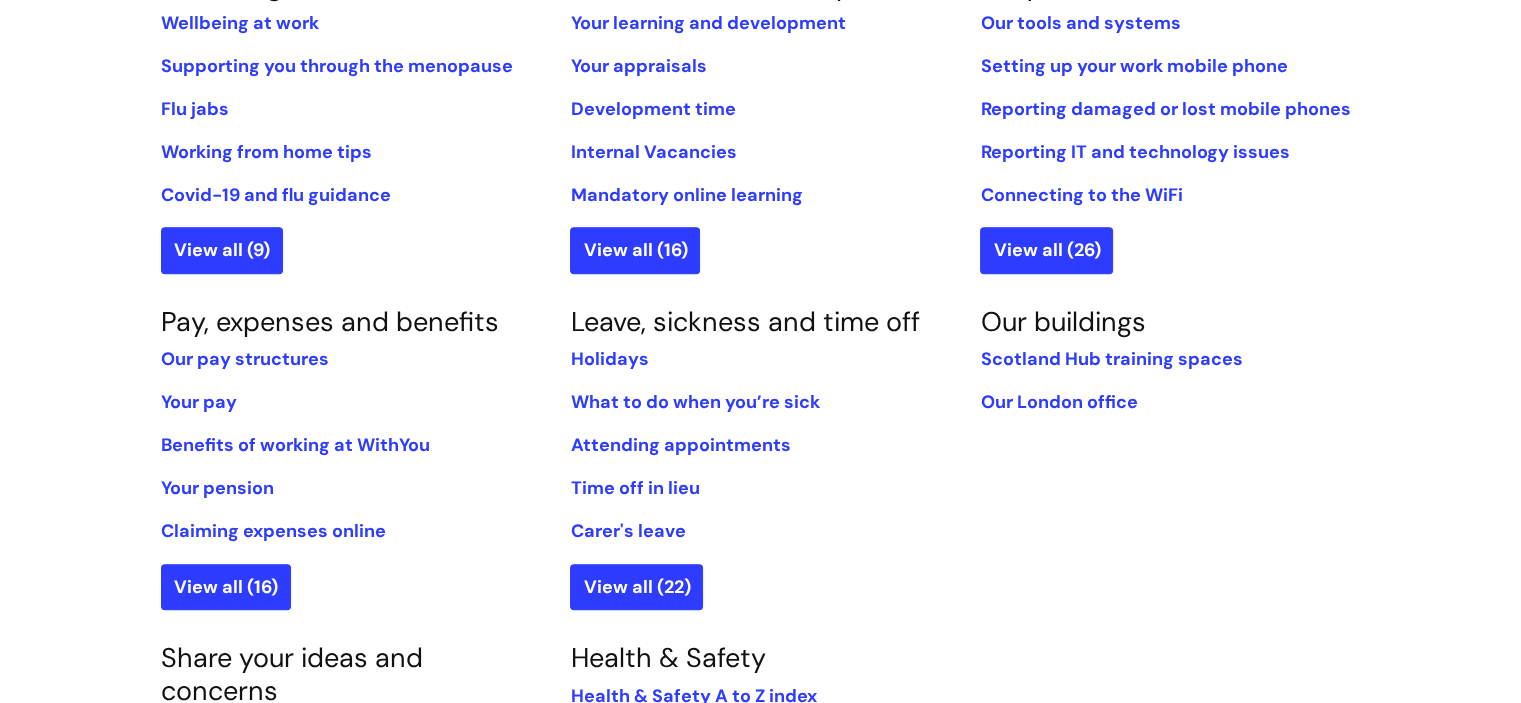 scroll, scrollTop: 900, scrollLeft: 0, axis: vertical 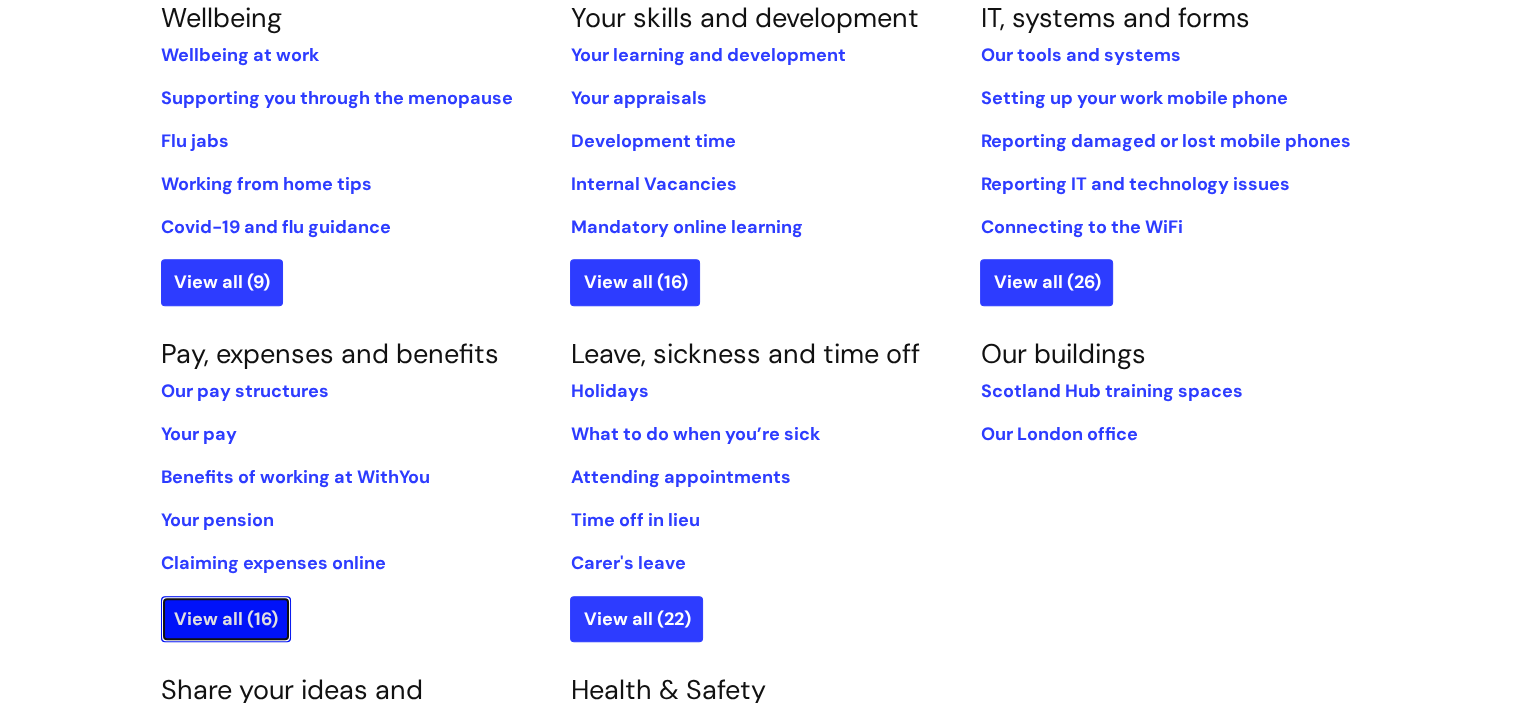 click on "View all (16)" at bounding box center (226, 619) 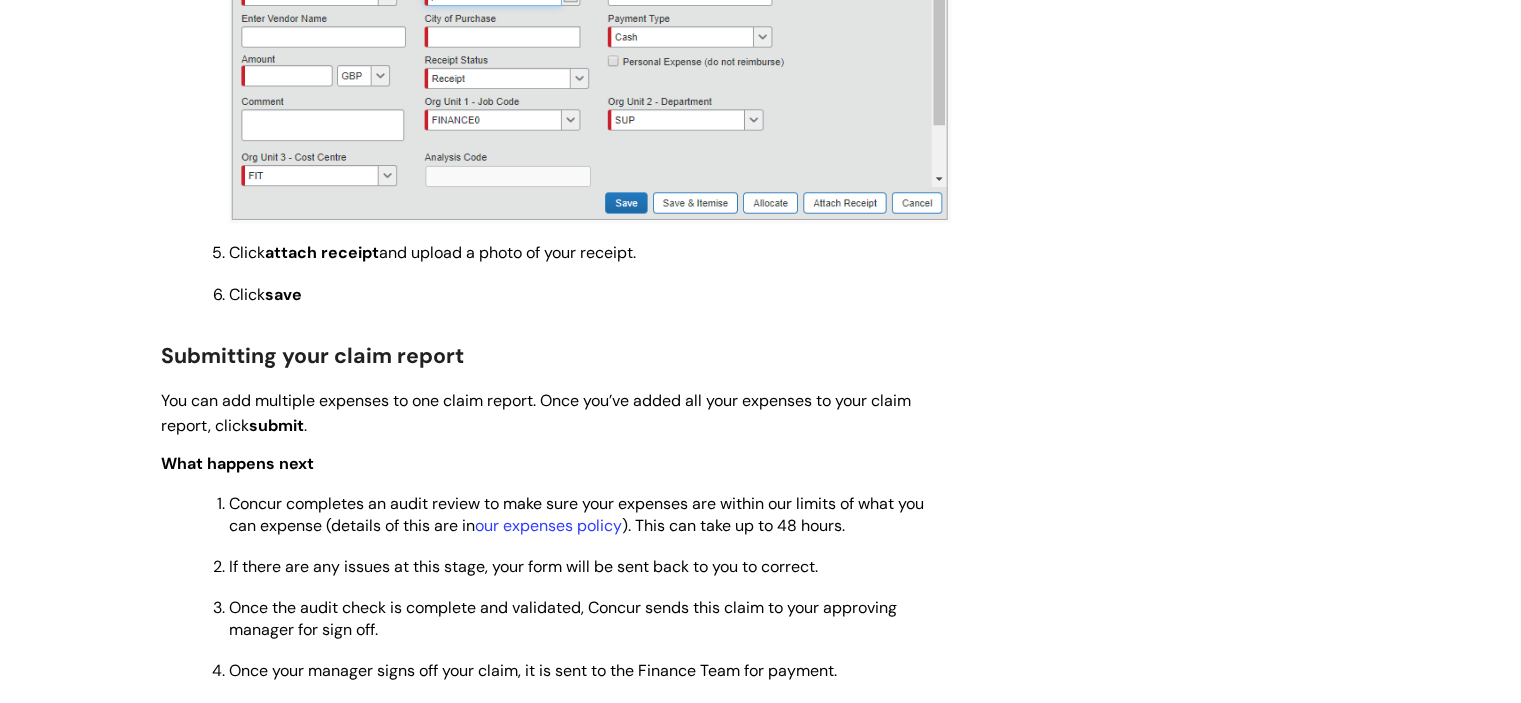 scroll, scrollTop: 2100, scrollLeft: 0, axis: vertical 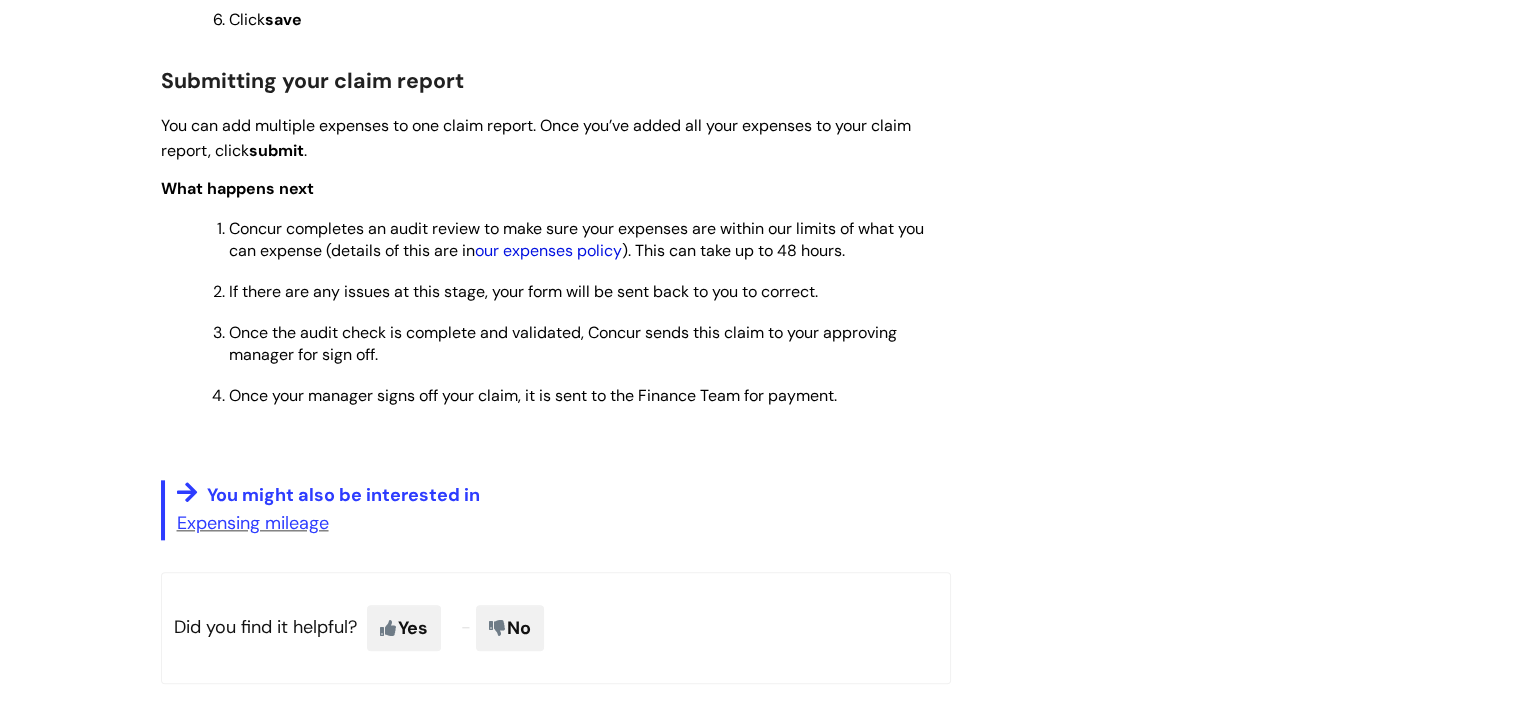 click on "our expenses policy" at bounding box center (548, 250) 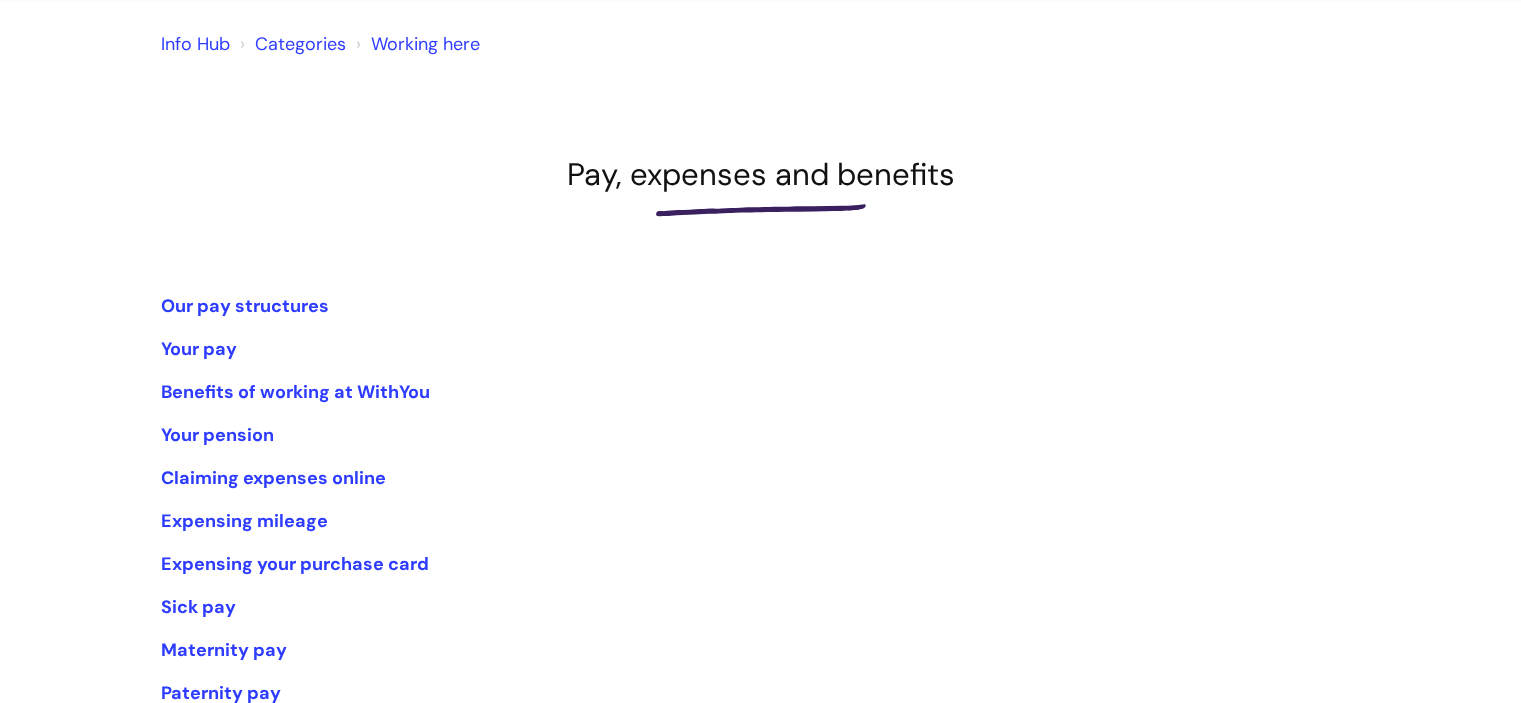 scroll, scrollTop: 500, scrollLeft: 0, axis: vertical 